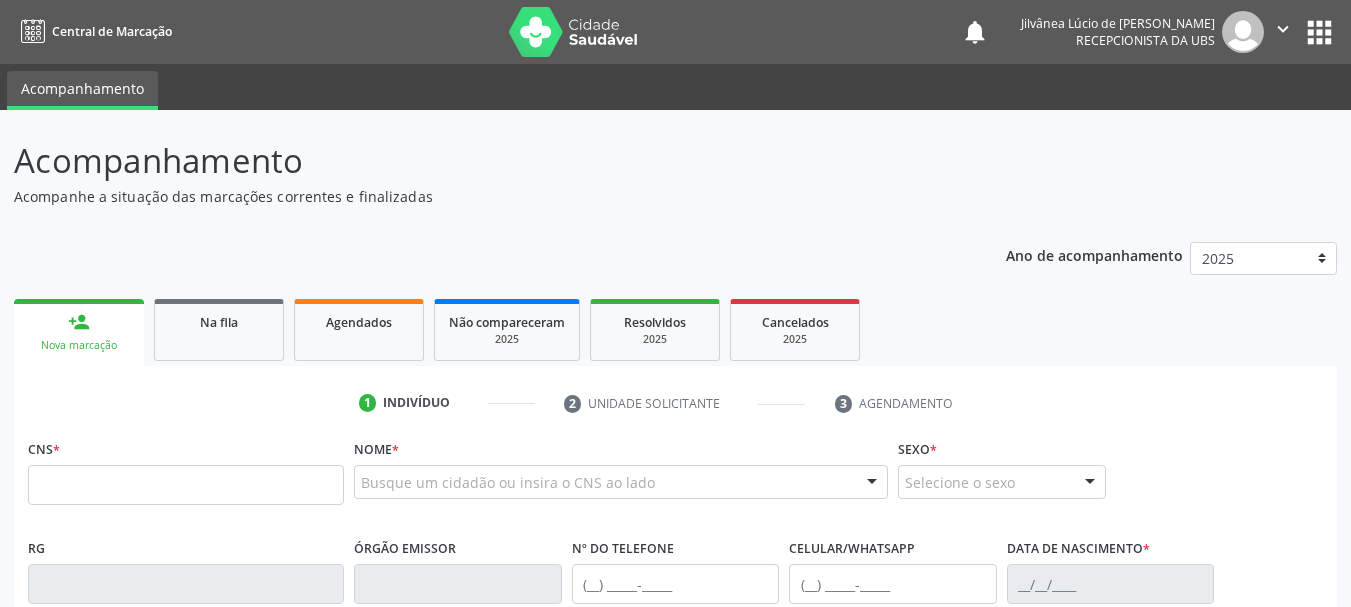 scroll, scrollTop: 0, scrollLeft: 0, axis: both 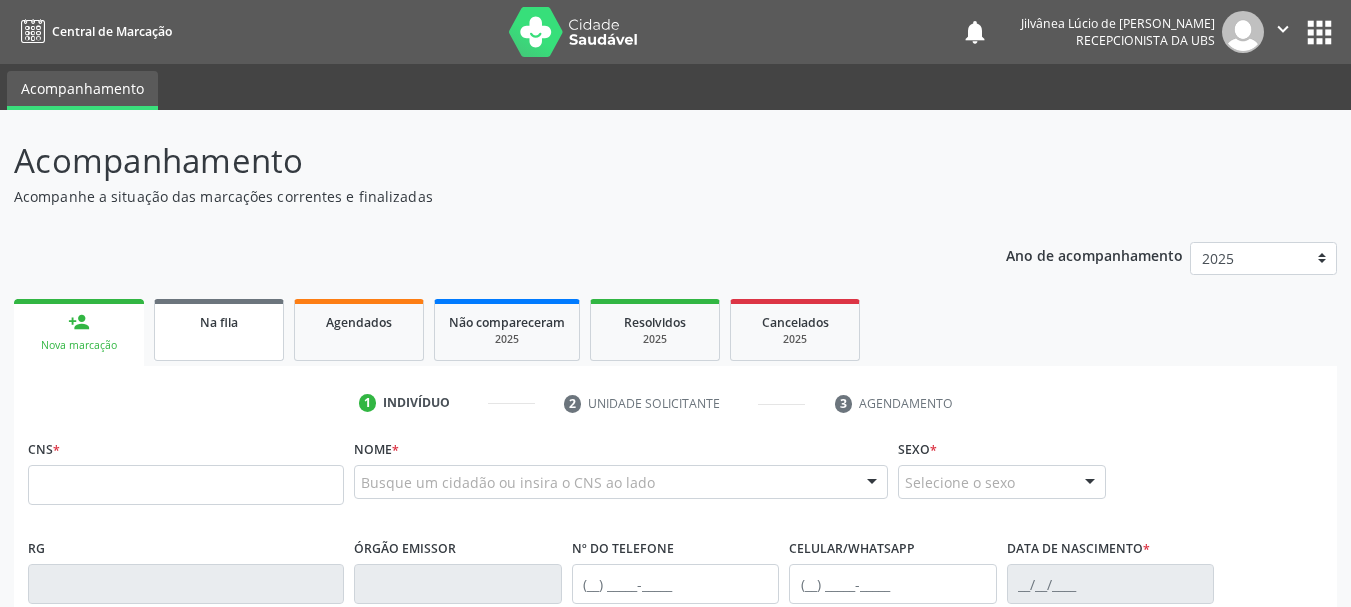 click on "Na fila" at bounding box center (219, 322) 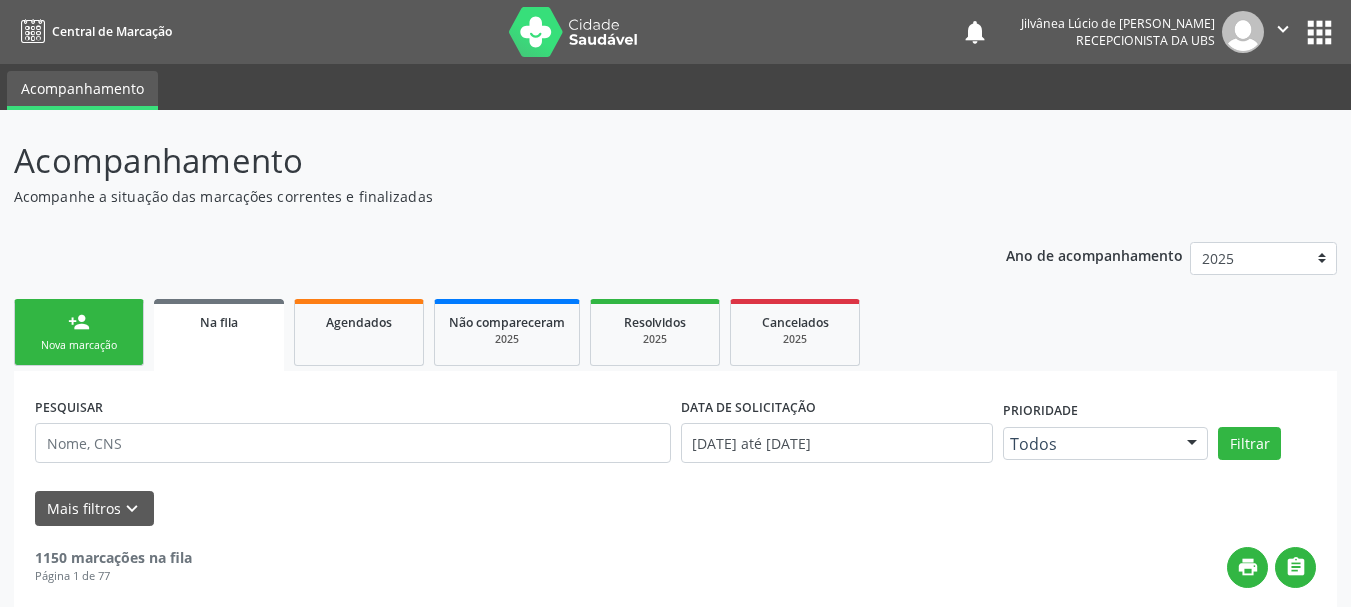 scroll, scrollTop: 200, scrollLeft: 0, axis: vertical 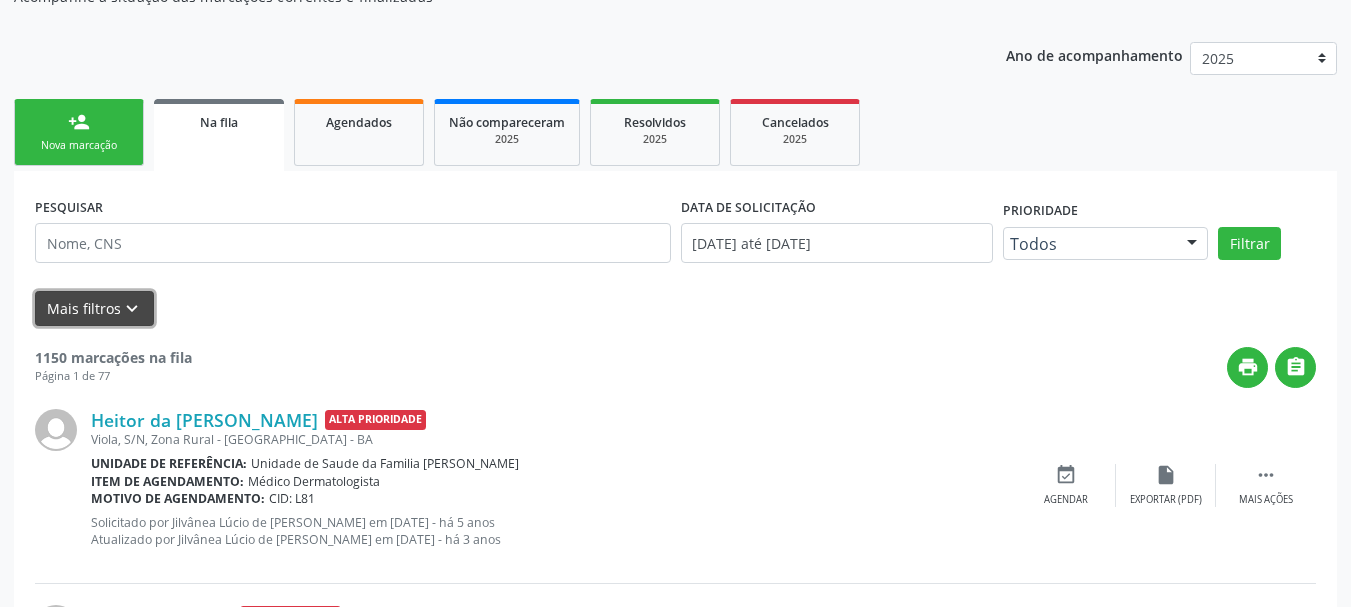 click on "Mais filtros
keyboard_arrow_down" at bounding box center [94, 308] 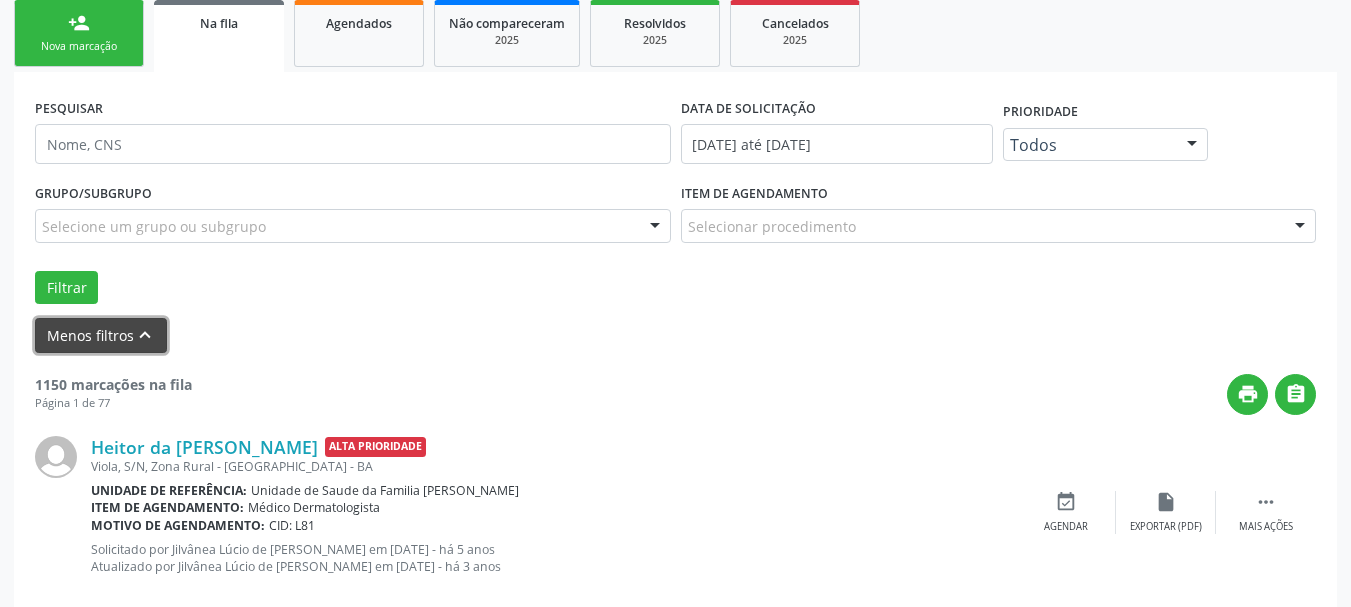 scroll, scrollTop: 300, scrollLeft: 0, axis: vertical 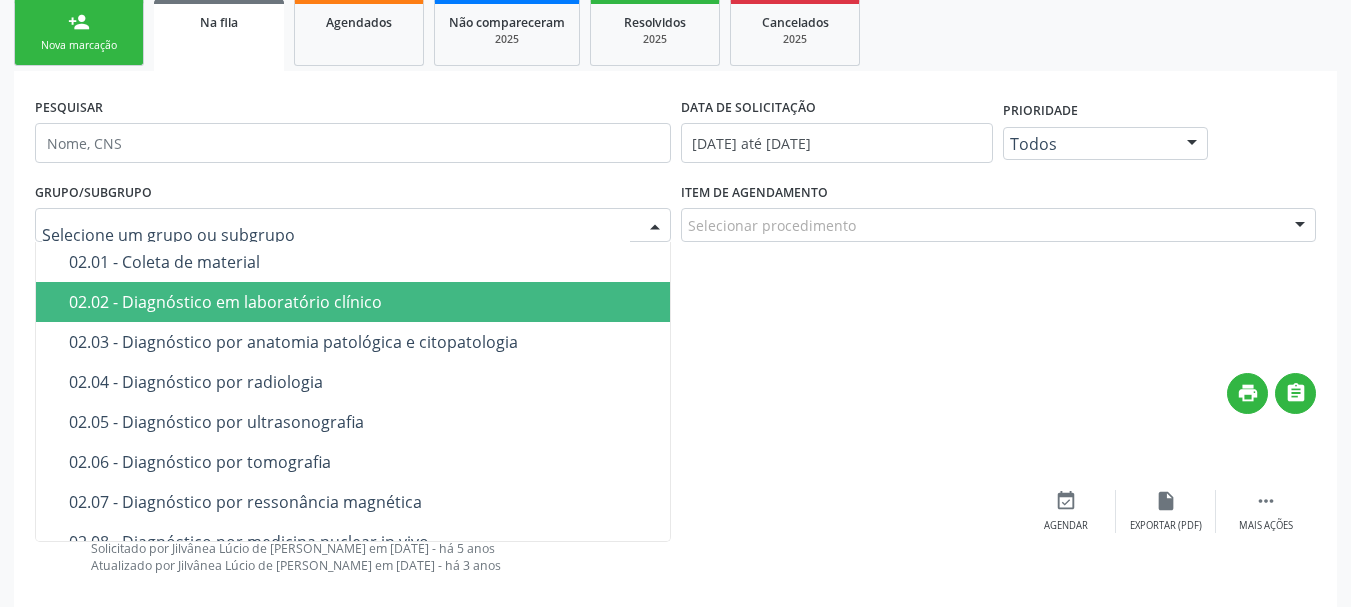 click on "02.02 - Diagnóstico em laboratório clínico" at bounding box center [407, 302] 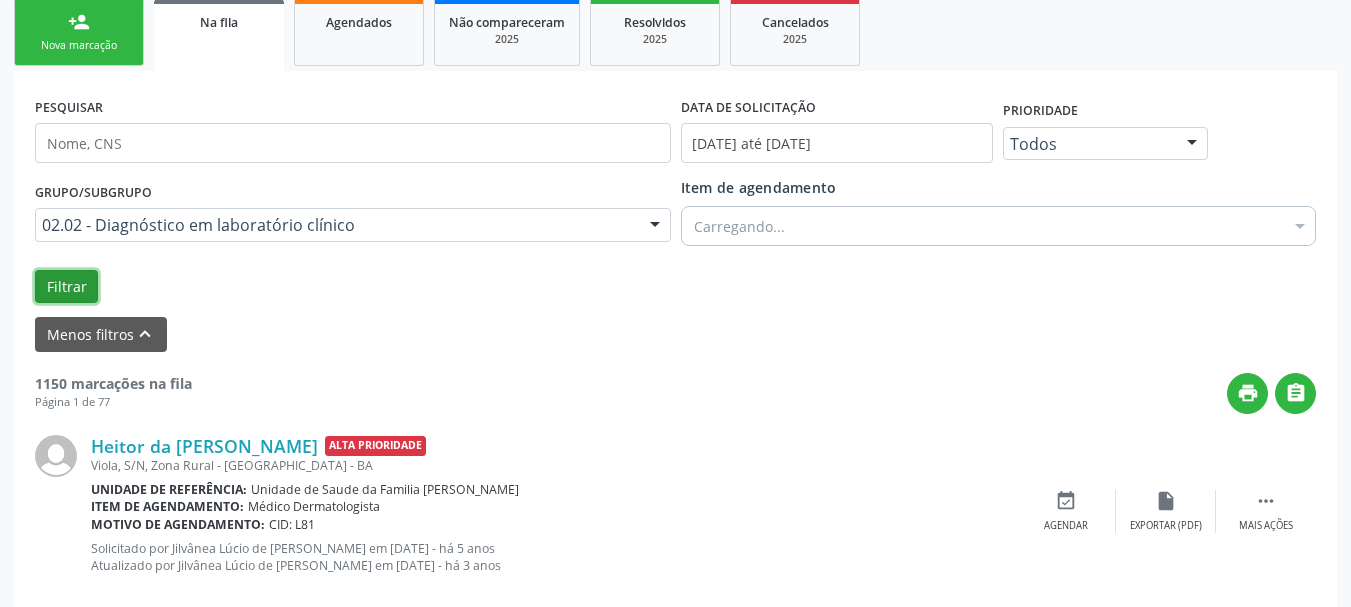 click on "Filtrar" at bounding box center [66, 287] 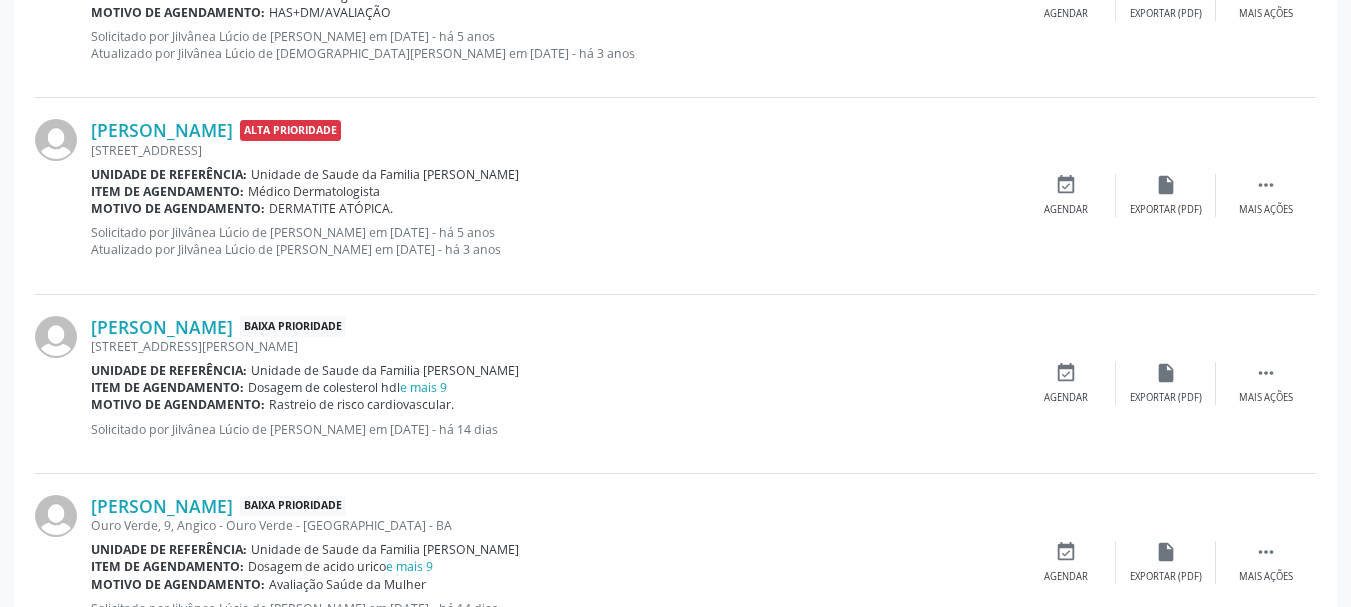 scroll, scrollTop: 1200, scrollLeft: 0, axis: vertical 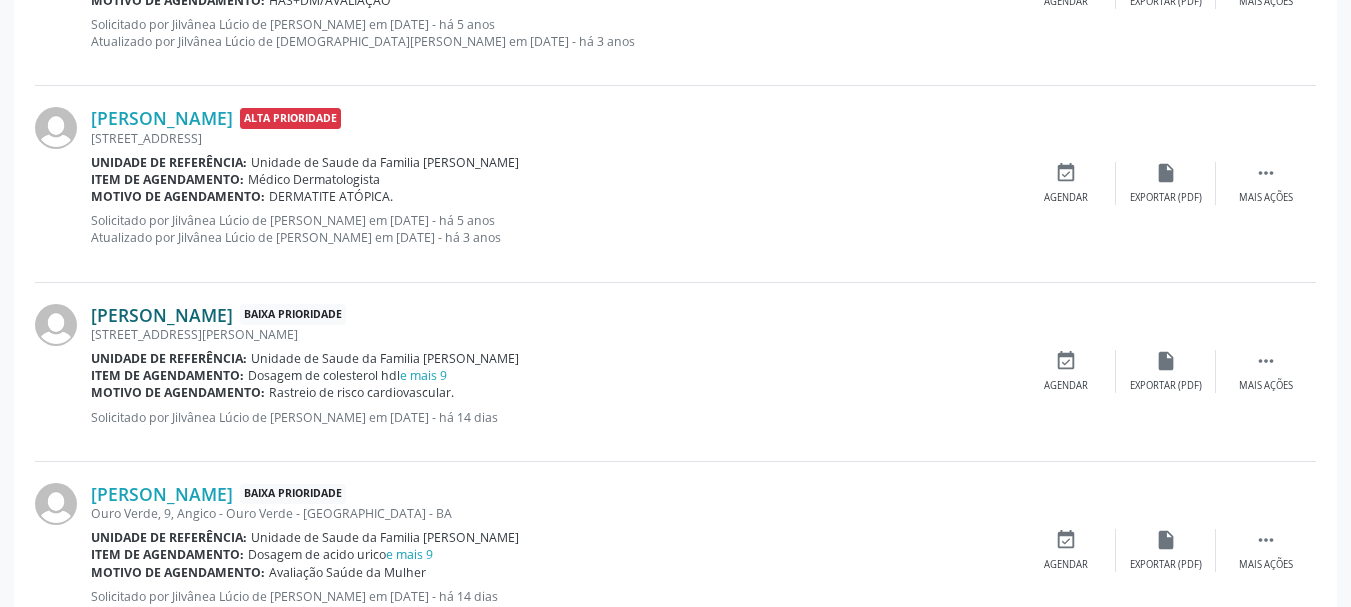 click on "[PERSON_NAME]" at bounding box center [162, 315] 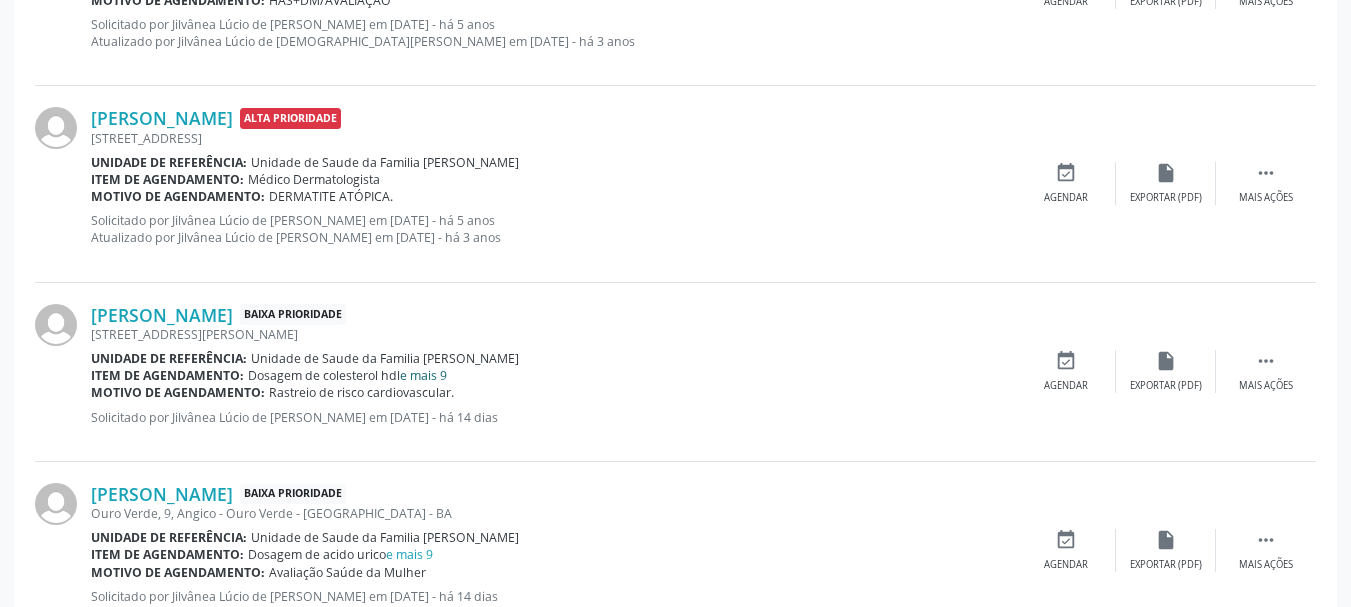 click on "e mais 9" at bounding box center [423, 375] 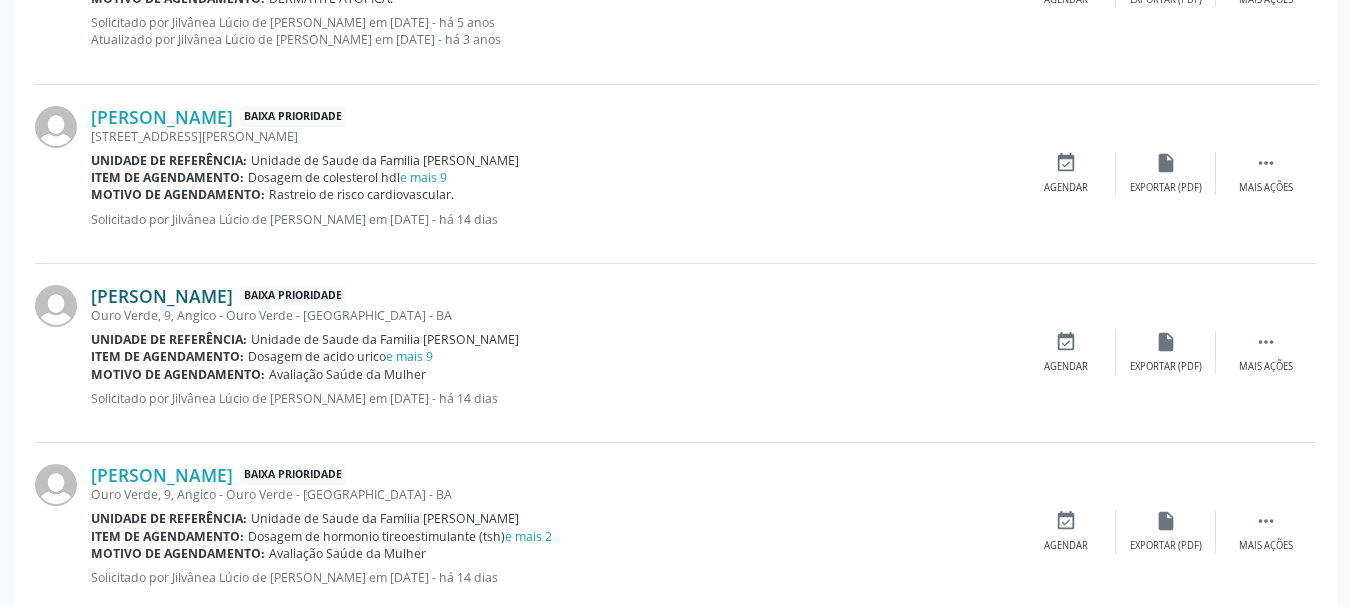 scroll, scrollTop: 1400, scrollLeft: 0, axis: vertical 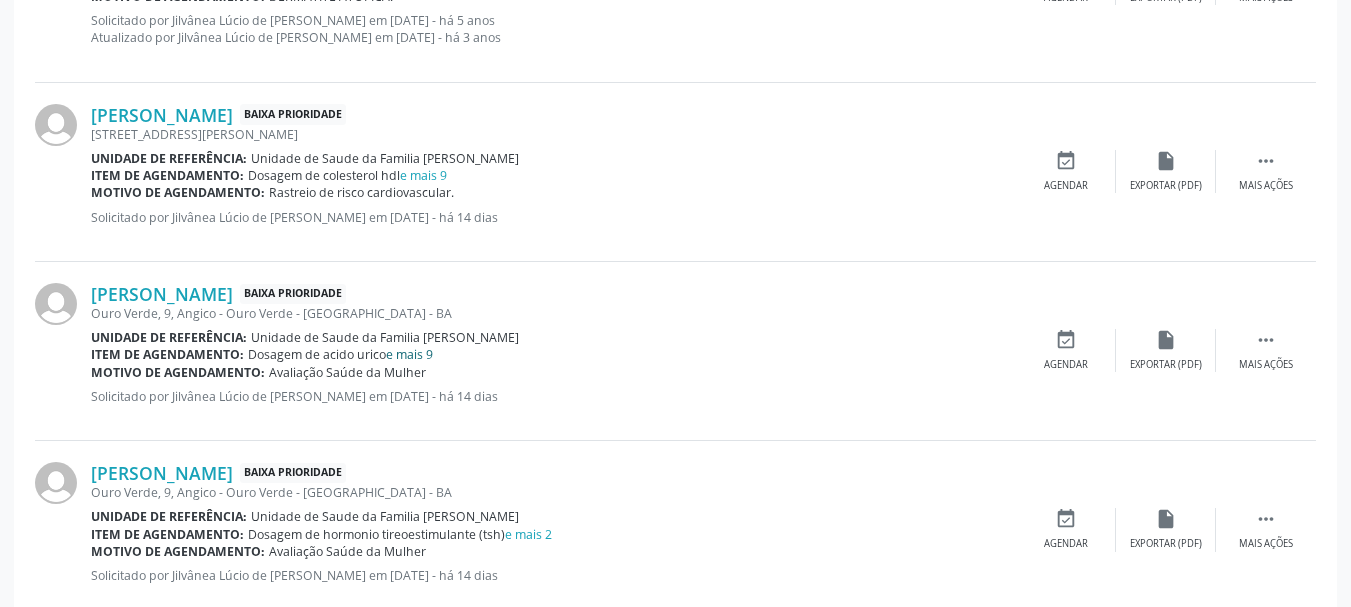 click on "e mais 9" at bounding box center (409, 354) 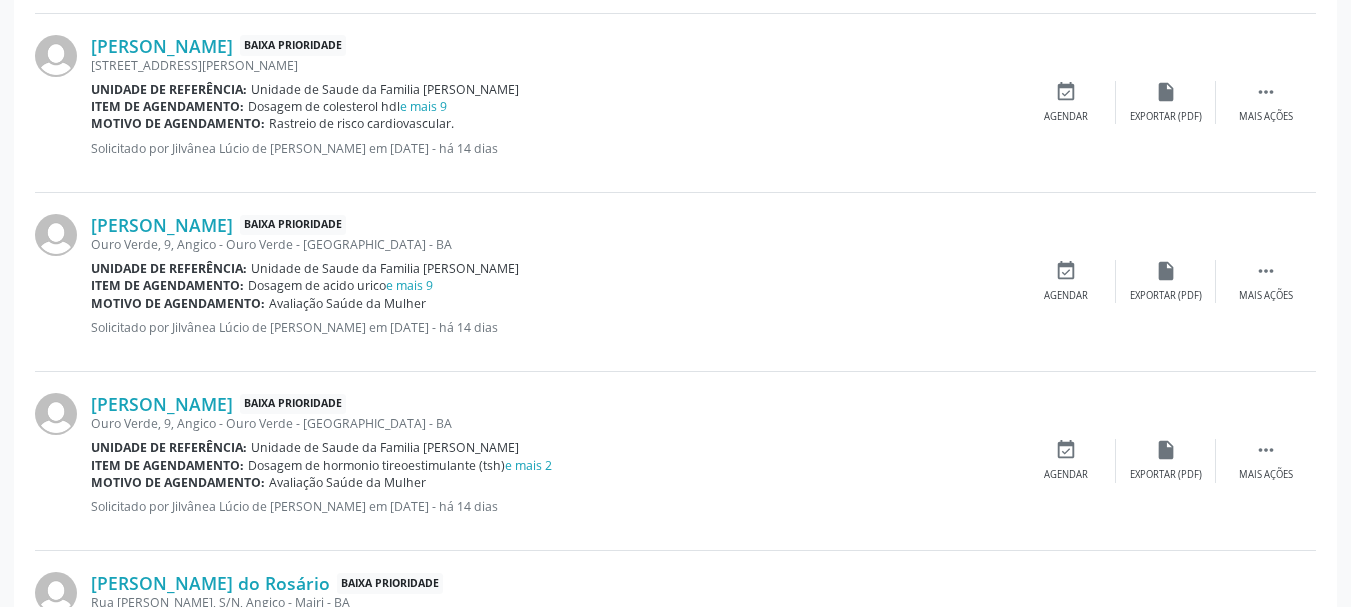 scroll, scrollTop: 1500, scrollLeft: 0, axis: vertical 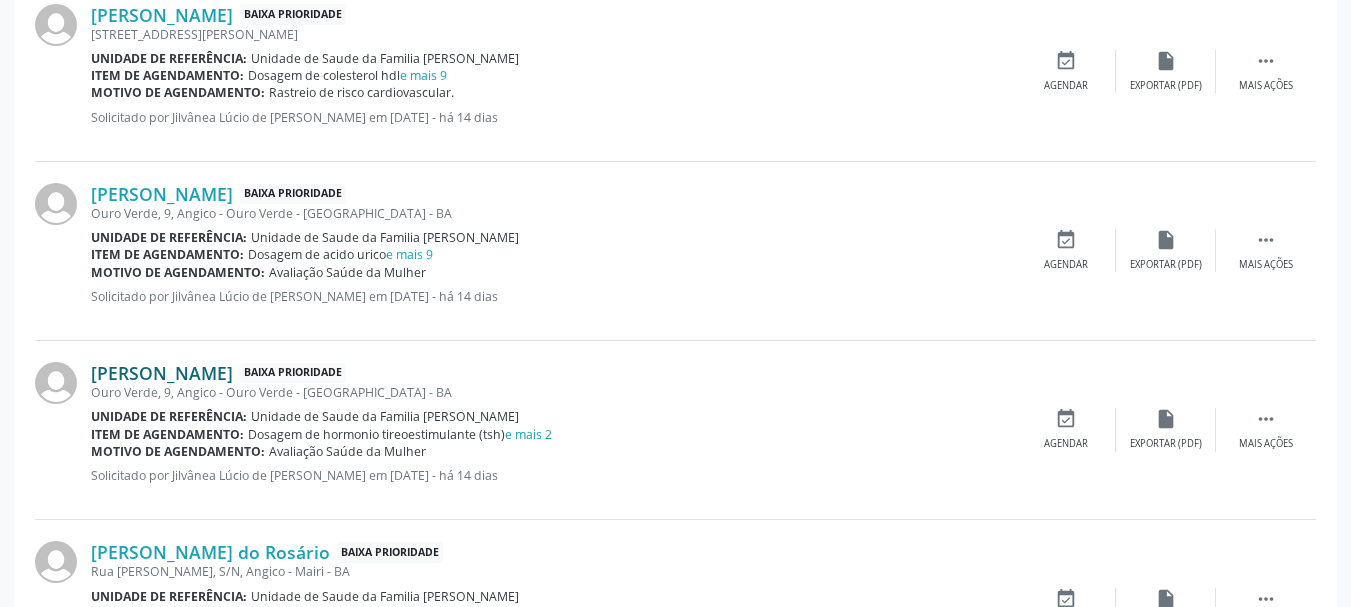 click on "[PERSON_NAME]" at bounding box center (162, 373) 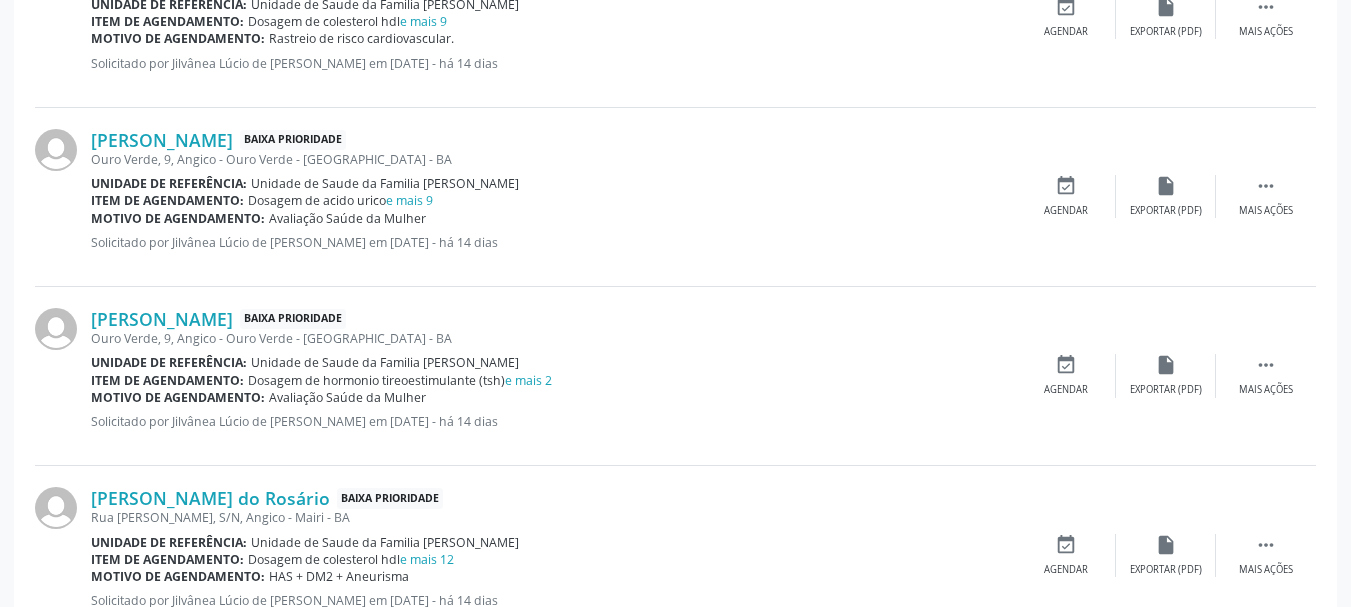 scroll, scrollTop: 1600, scrollLeft: 0, axis: vertical 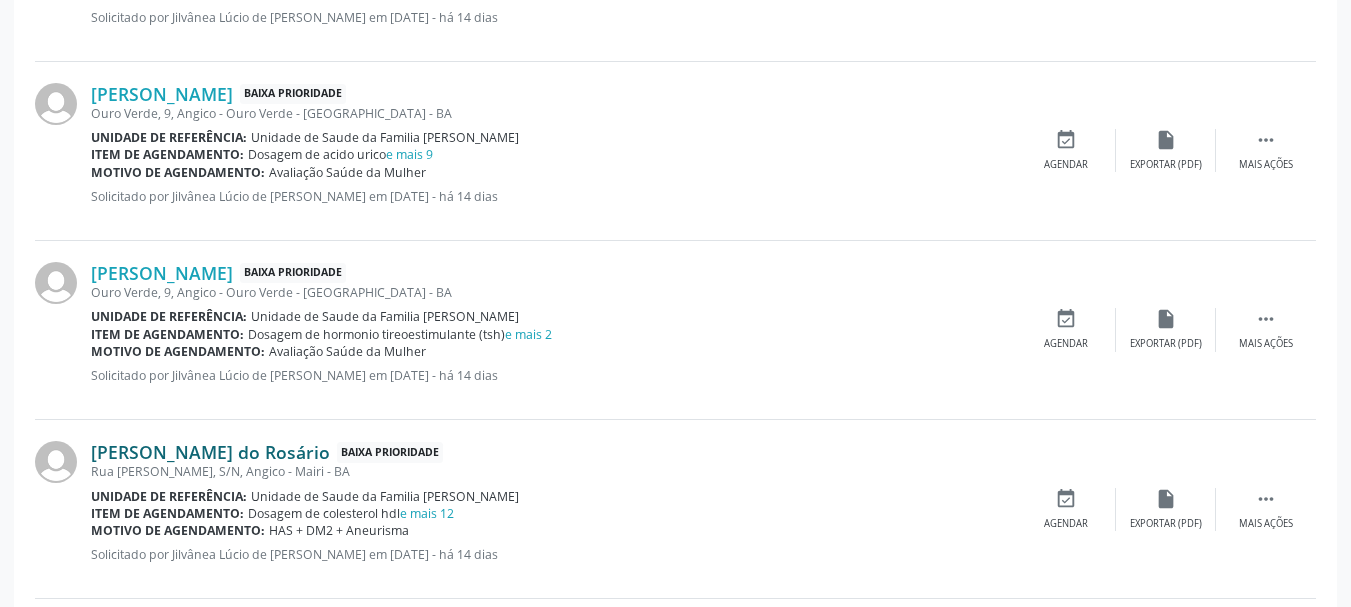 click on "[PERSON_NAME] do Rosário" at bounding box center [210, 452] 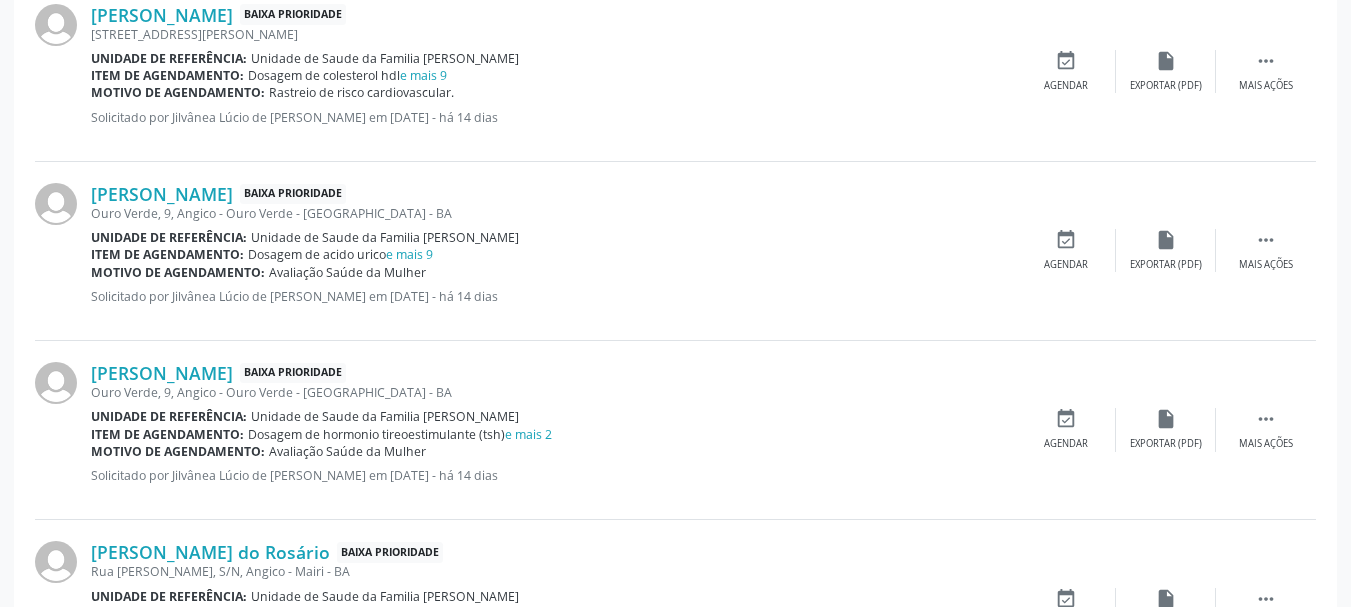 scroll, scrollTop: 1400, scrollLeft: 0, axis: vertical 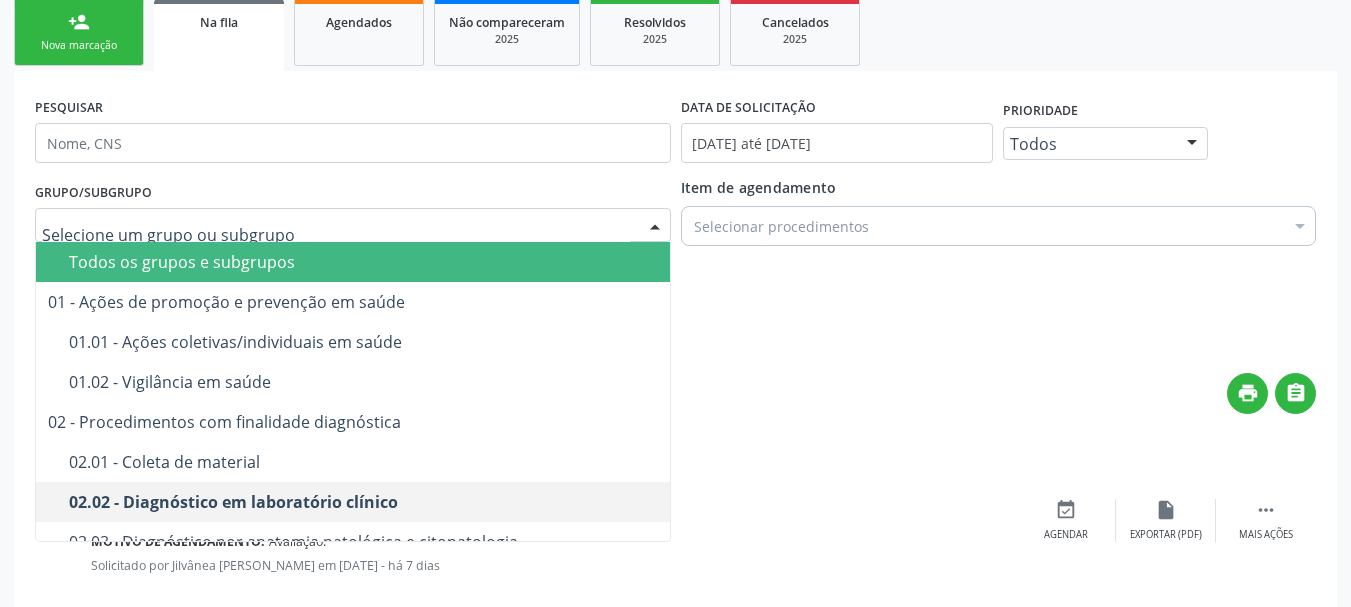 click on "Todos os grupos e subgrupos" at bounding box center [396, 262] 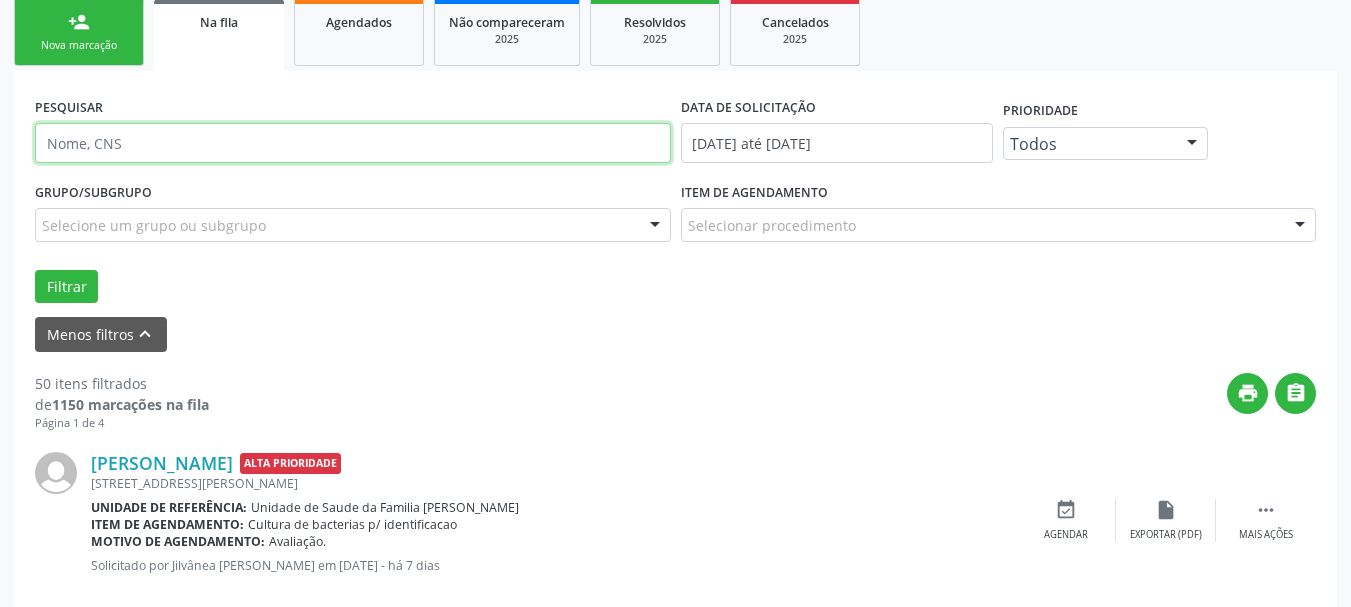 click at bounding box center (353, 143) 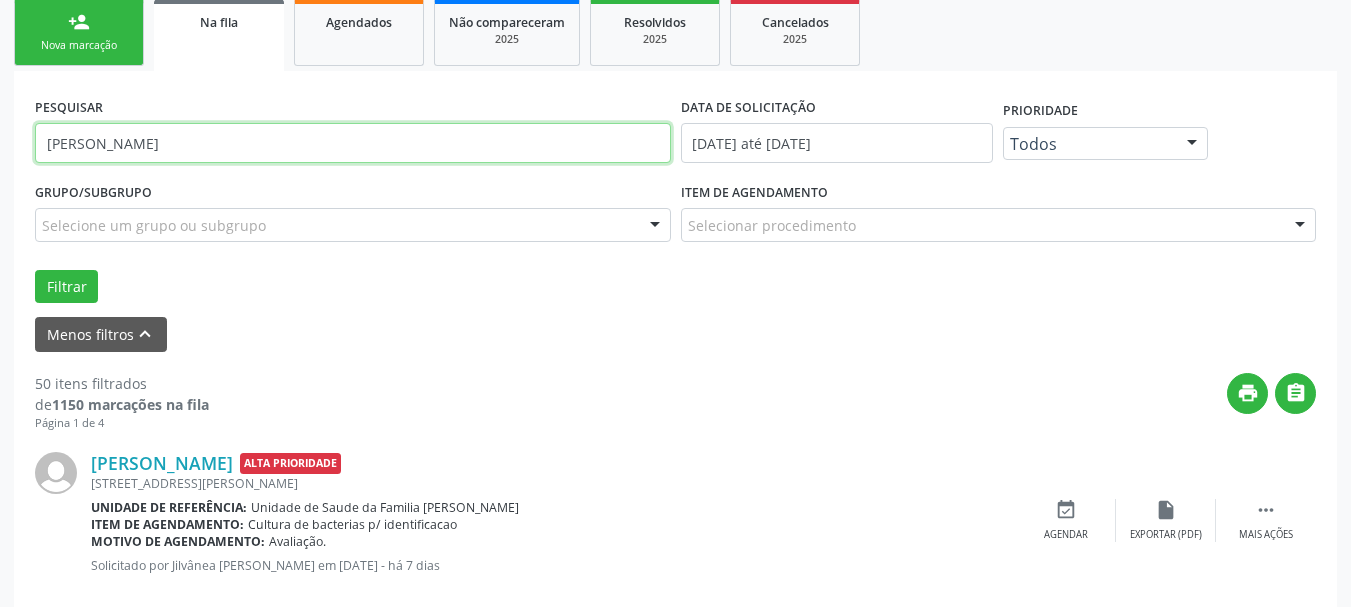 type on "[PERSON_NAME]" 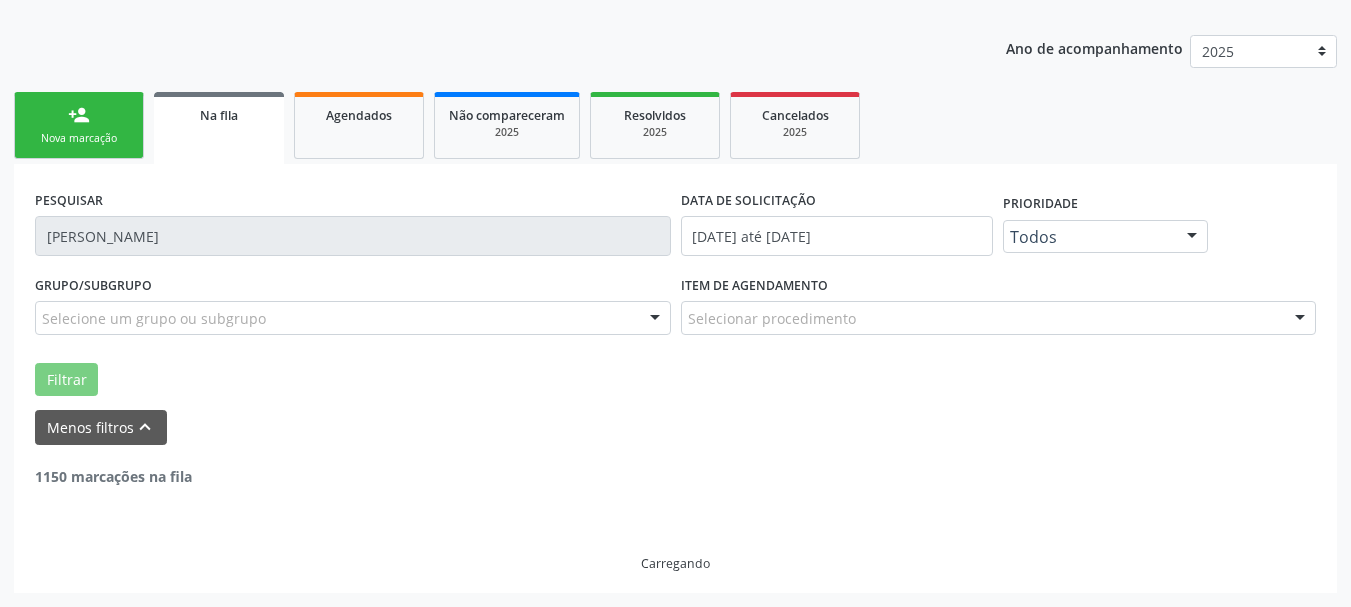 scroll, scrollTop: 143, scrollLeft: 0, axis: vertical 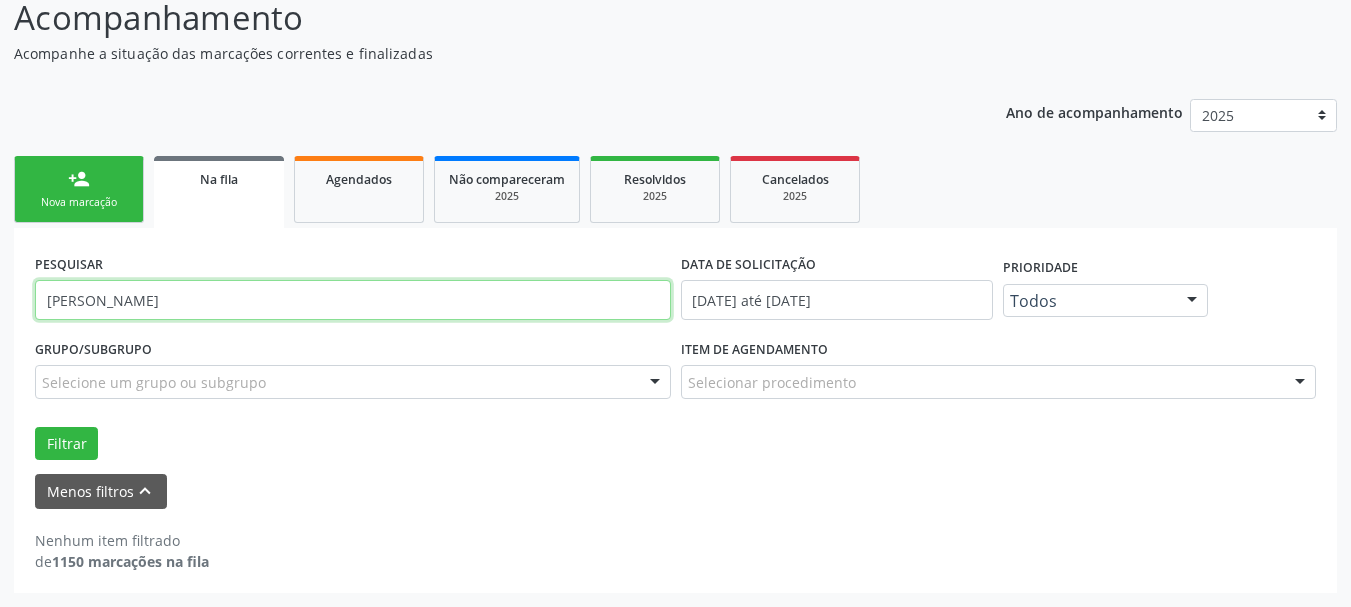 drag, startPoint x: 104, startPoint y: 300, endPoint x: 0, endPoint y: 304, distance: 104.0769 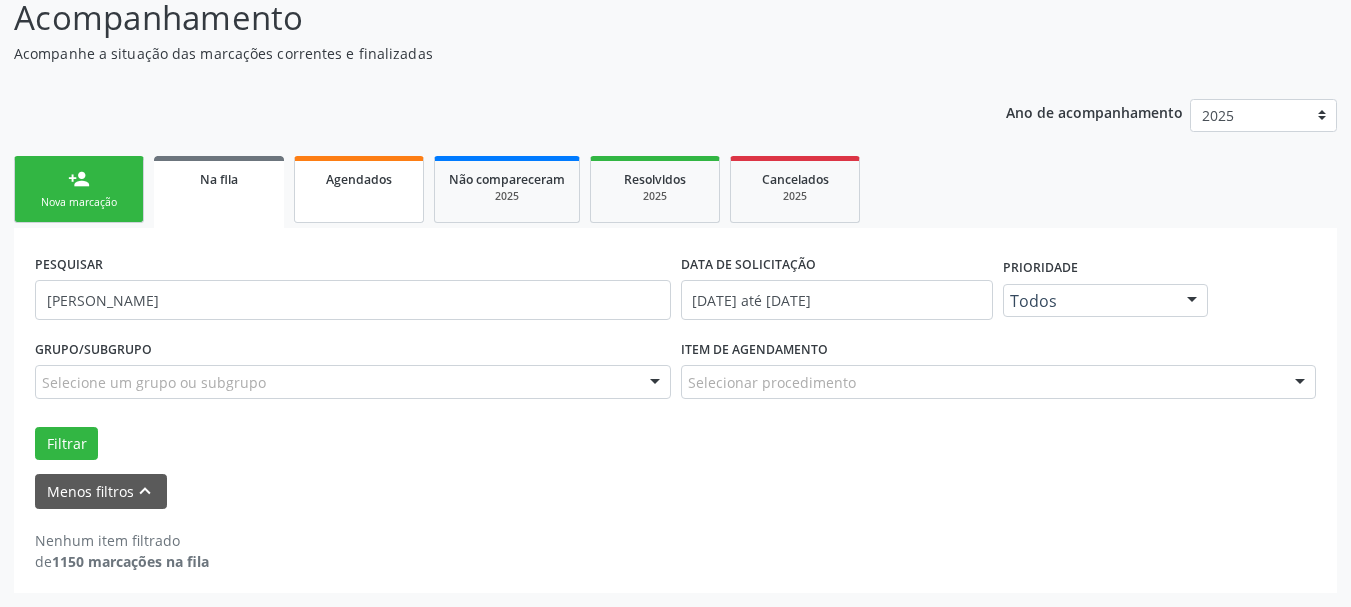 click on "Agendados" at bounding box center (359, 179) 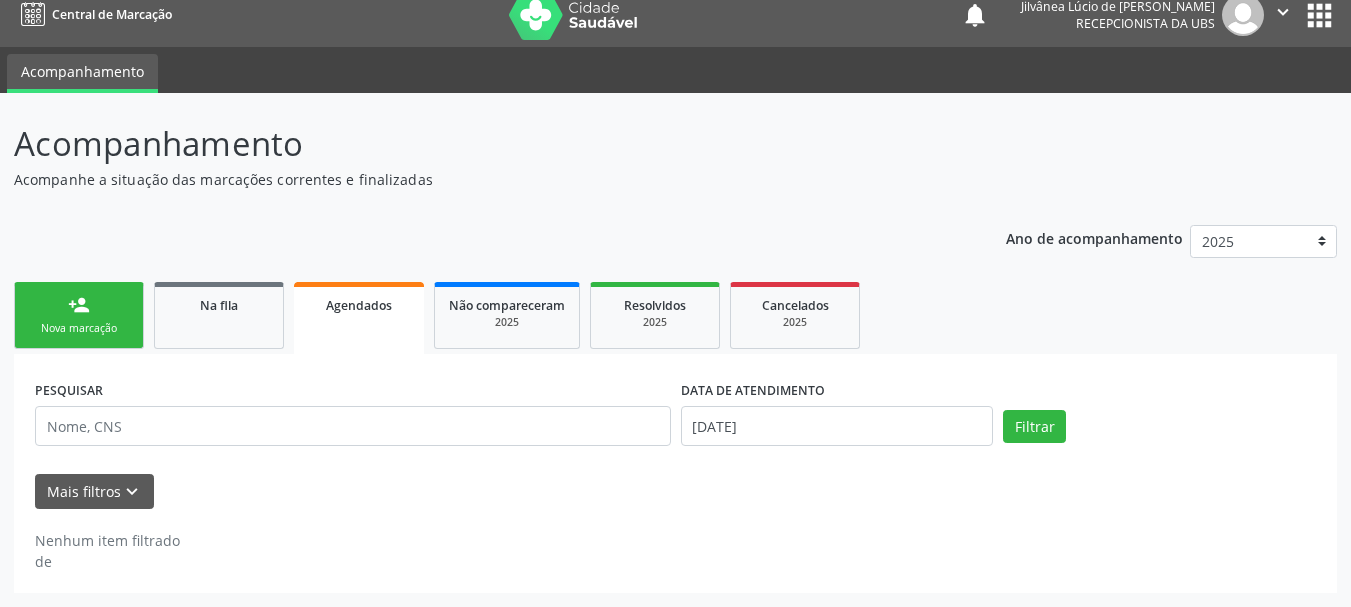 scroll, scrollTop: 17, scrollLeft: 0, axis: vertical 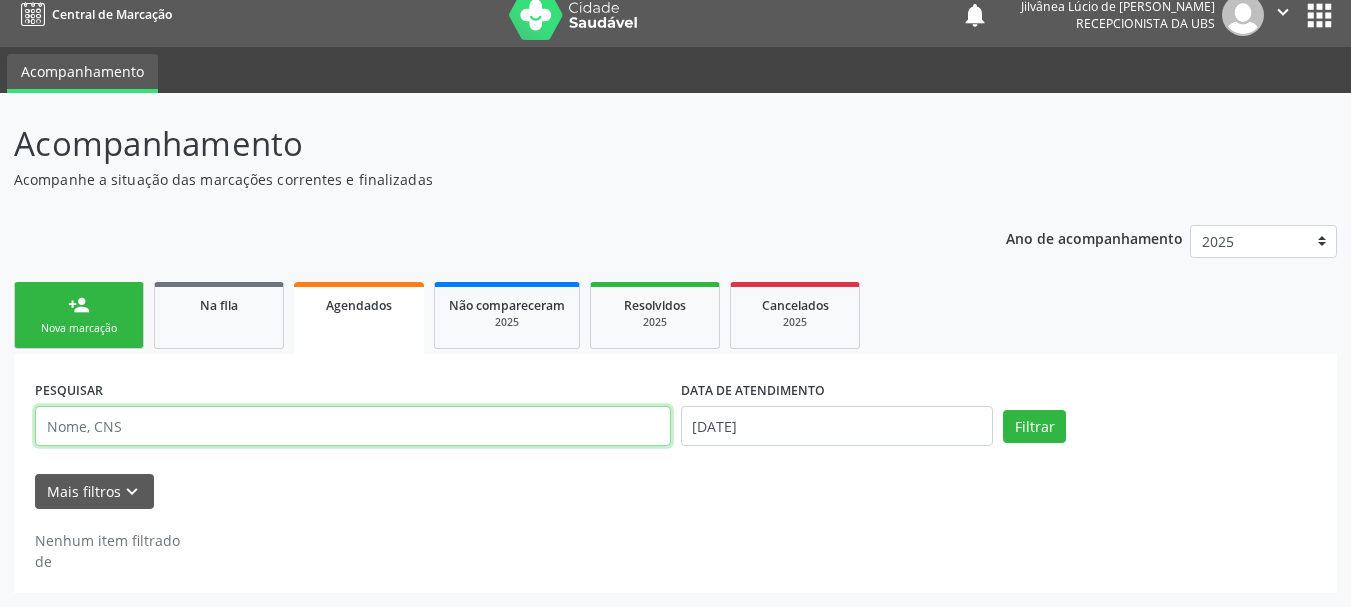 click at bounding box center (353, 426) 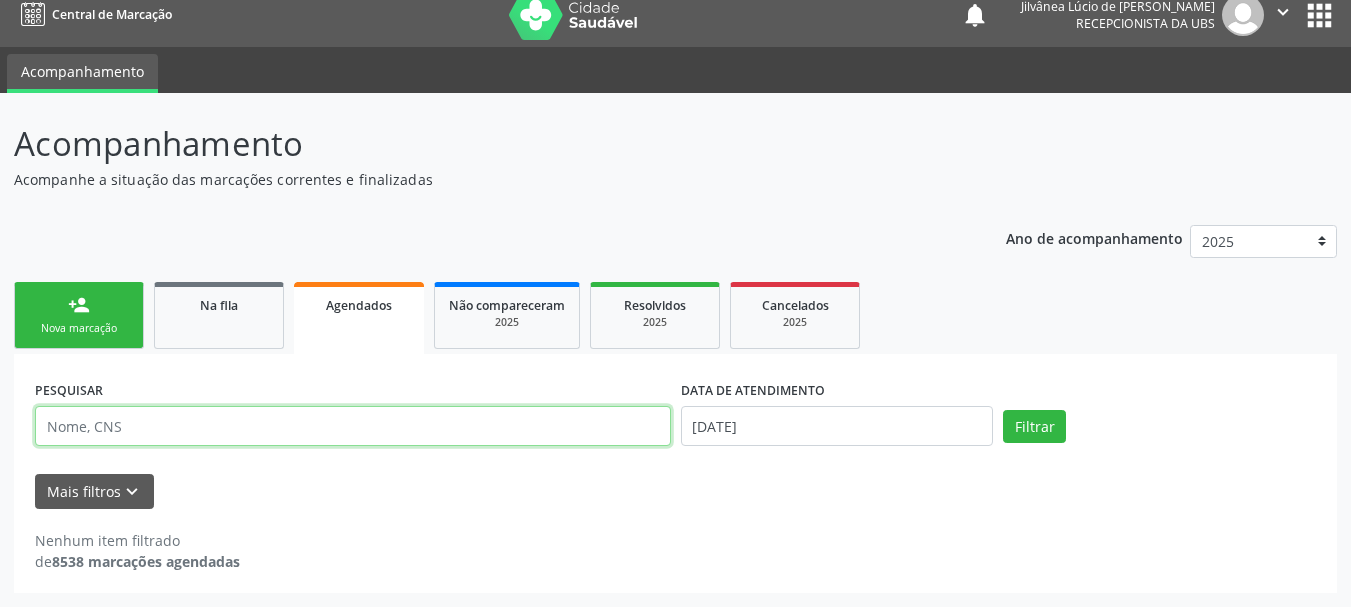 paste on "[PERSON_NAME]" 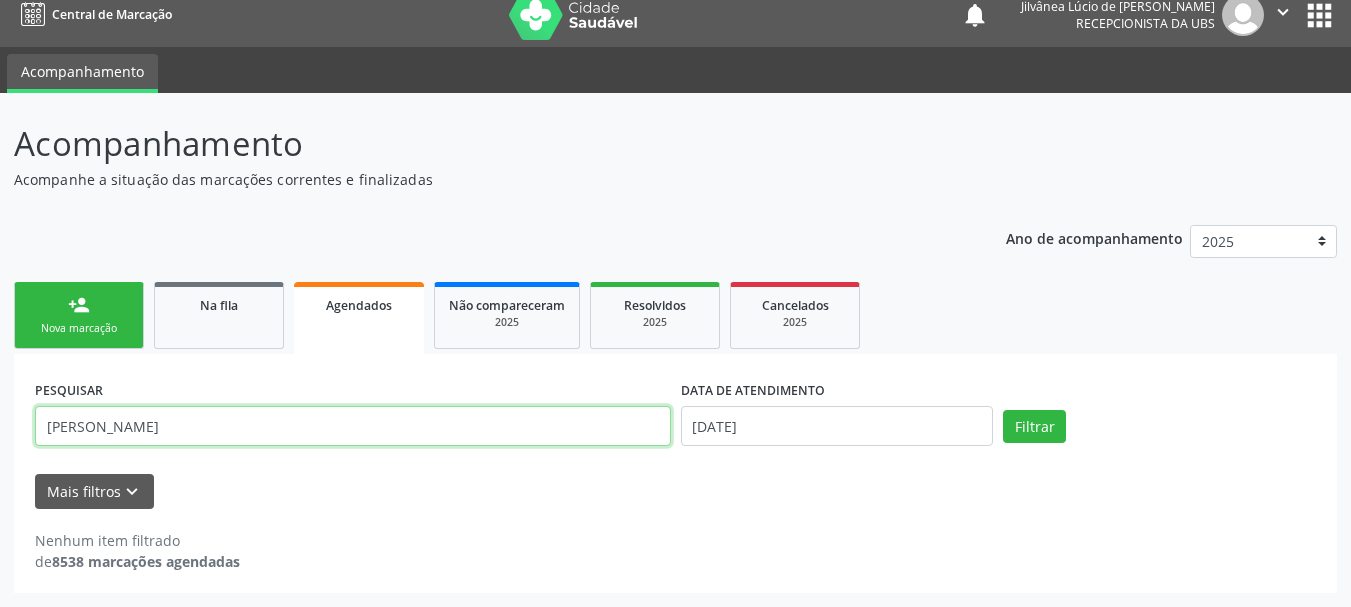 type on "[PERSON_NAME]" 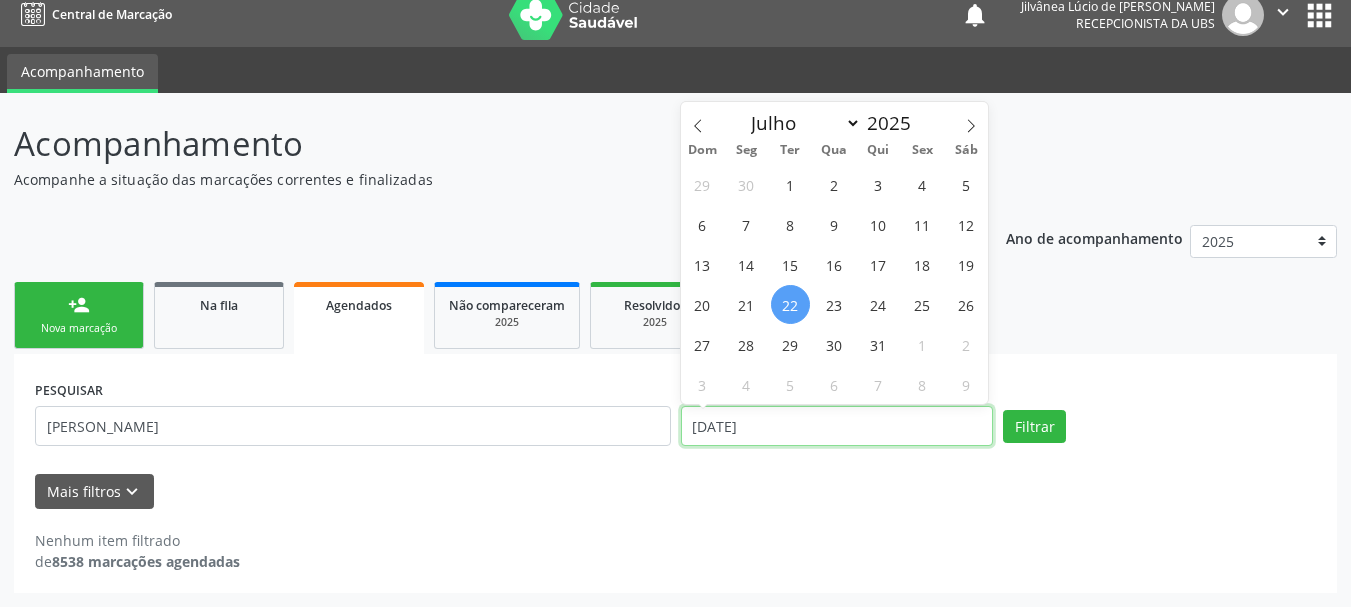 click on "[DATE]" at bounding box center (837, 426) 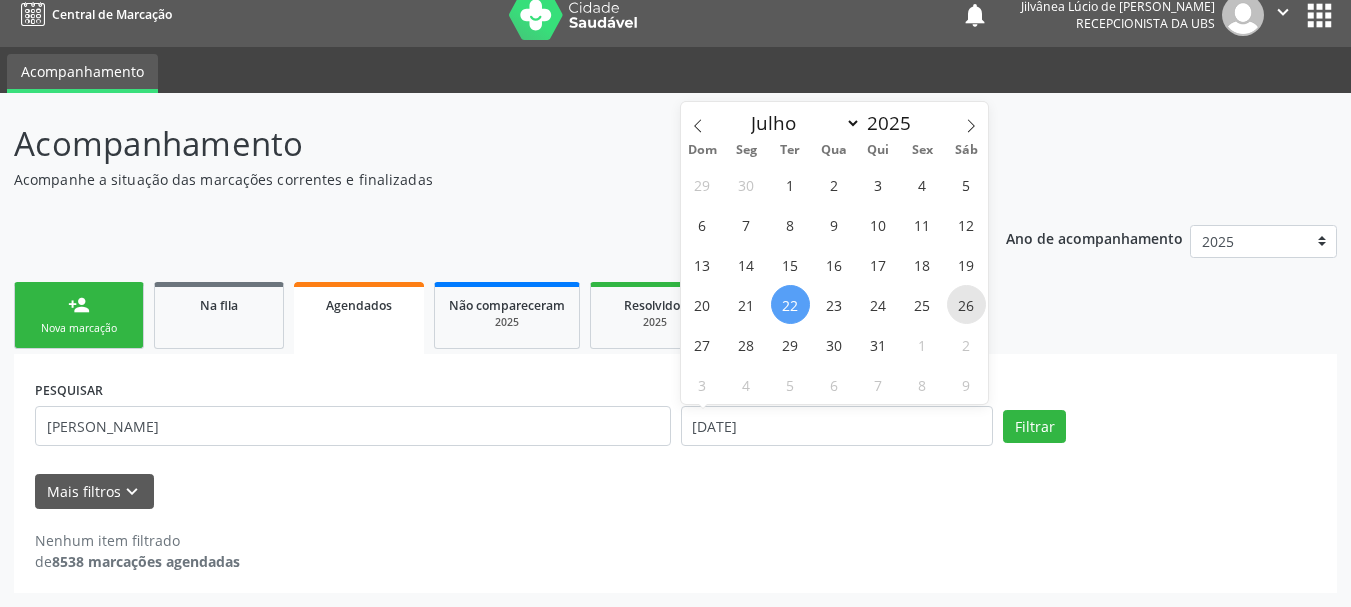 click on "26" at bounding box center (966, 304) 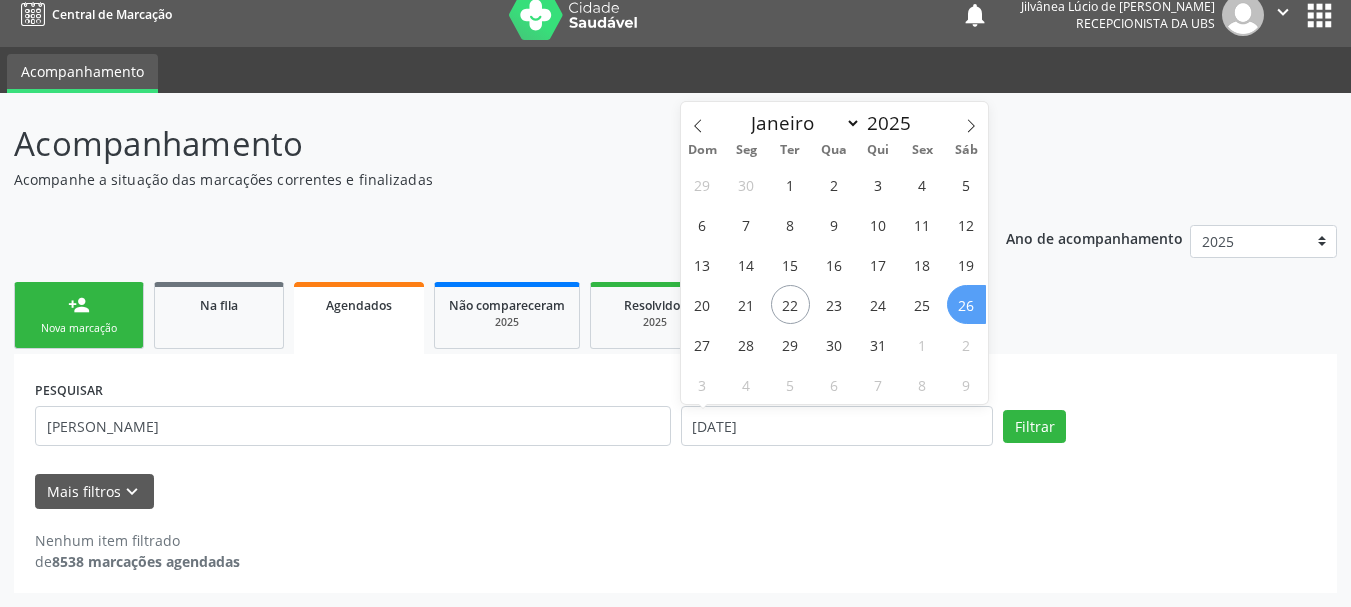 click on "person_add
Nova marcação
Na fila   Agendados   Não compareceram
2025
Resolvidos
2025
Cancelados
2025" at bounding box center (675, 315) 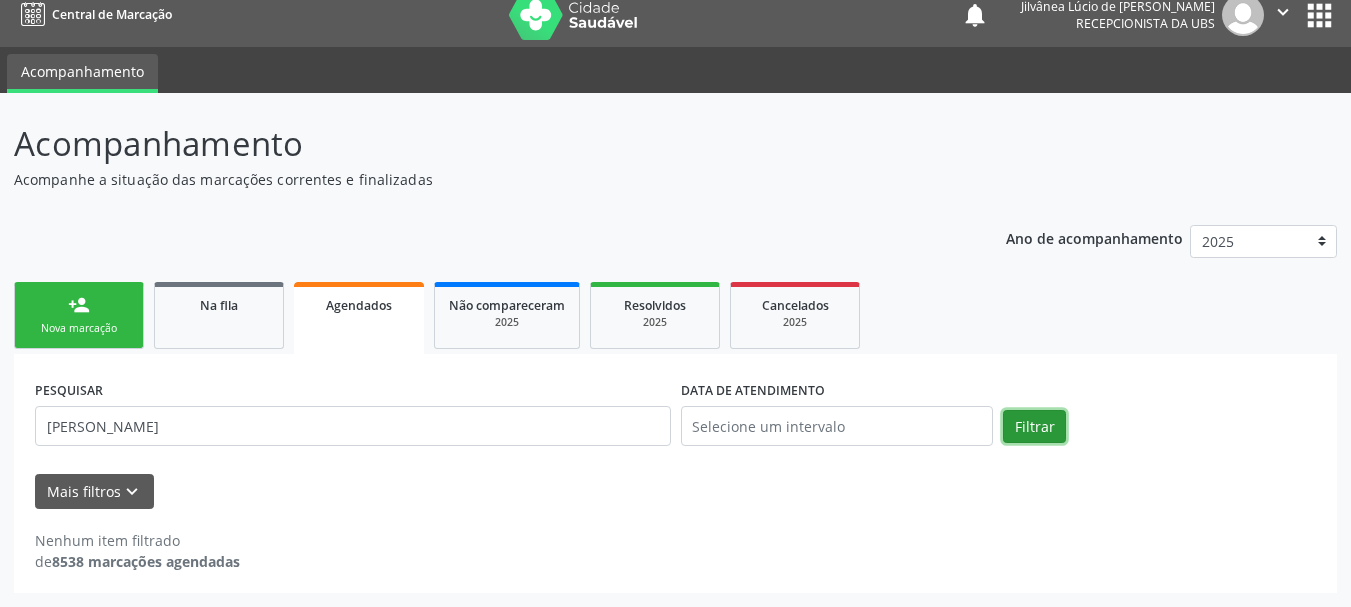click on "Filtrar" at bounding box center [1034, 427] 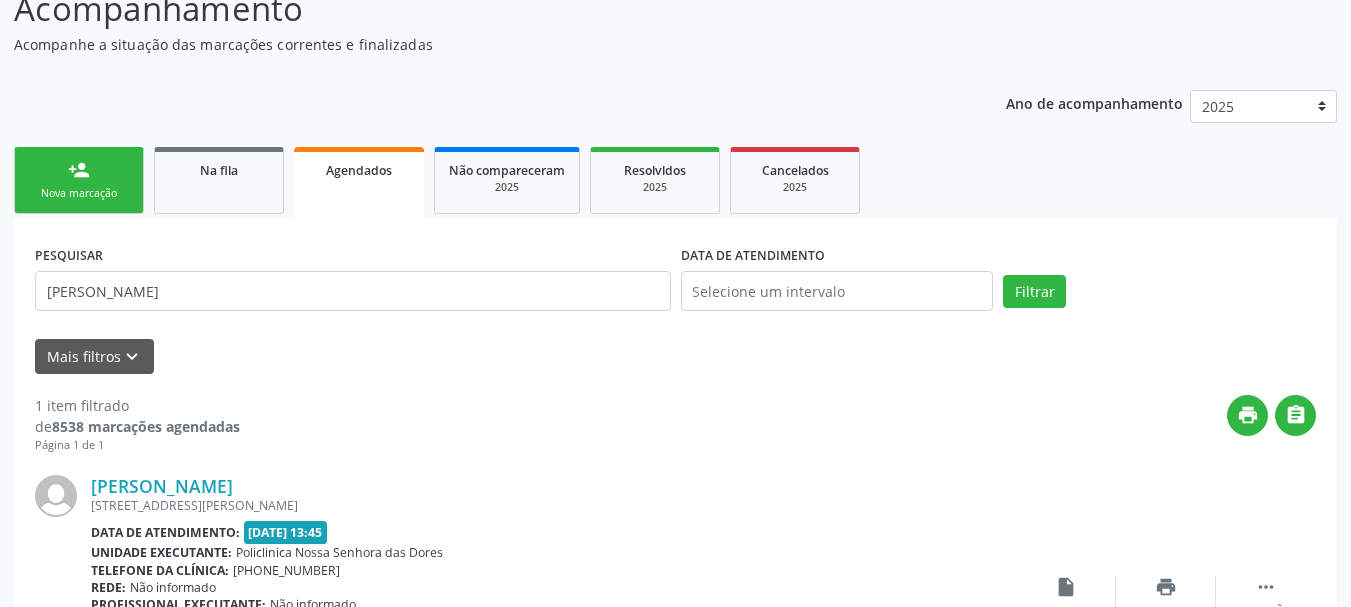scroll, scrollTop: 317, scrollLeft: 0, axis: vertical 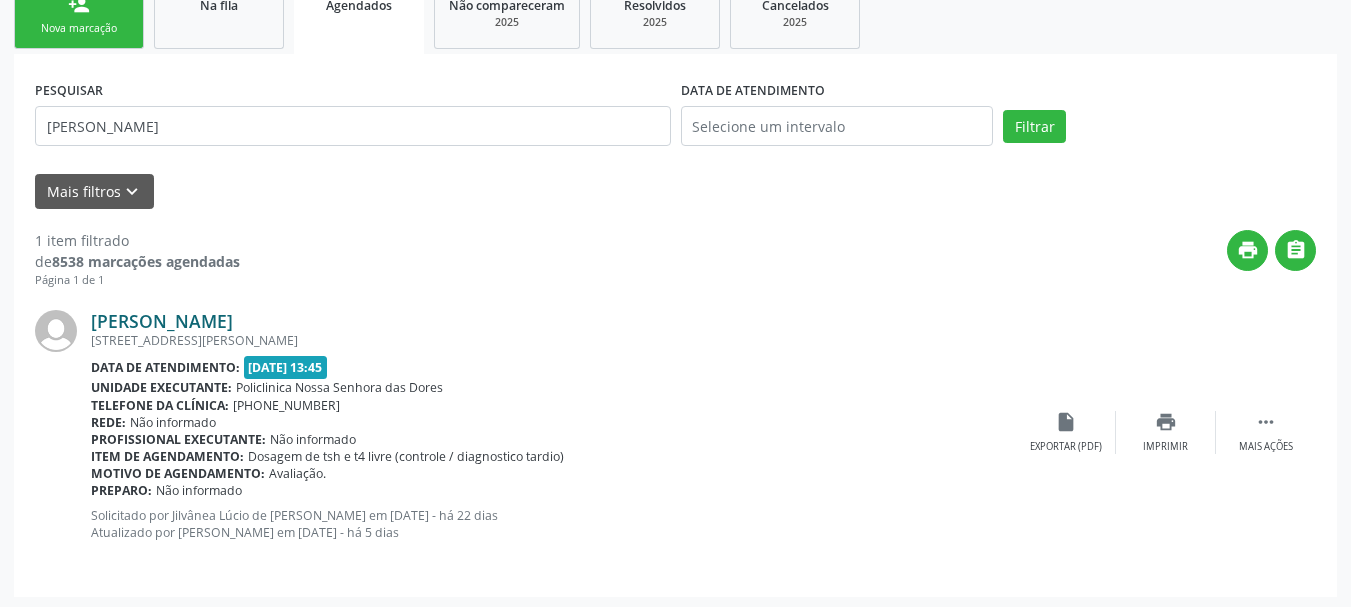 click on "[PERSON_NAME]" at bounding box center [162, 321] 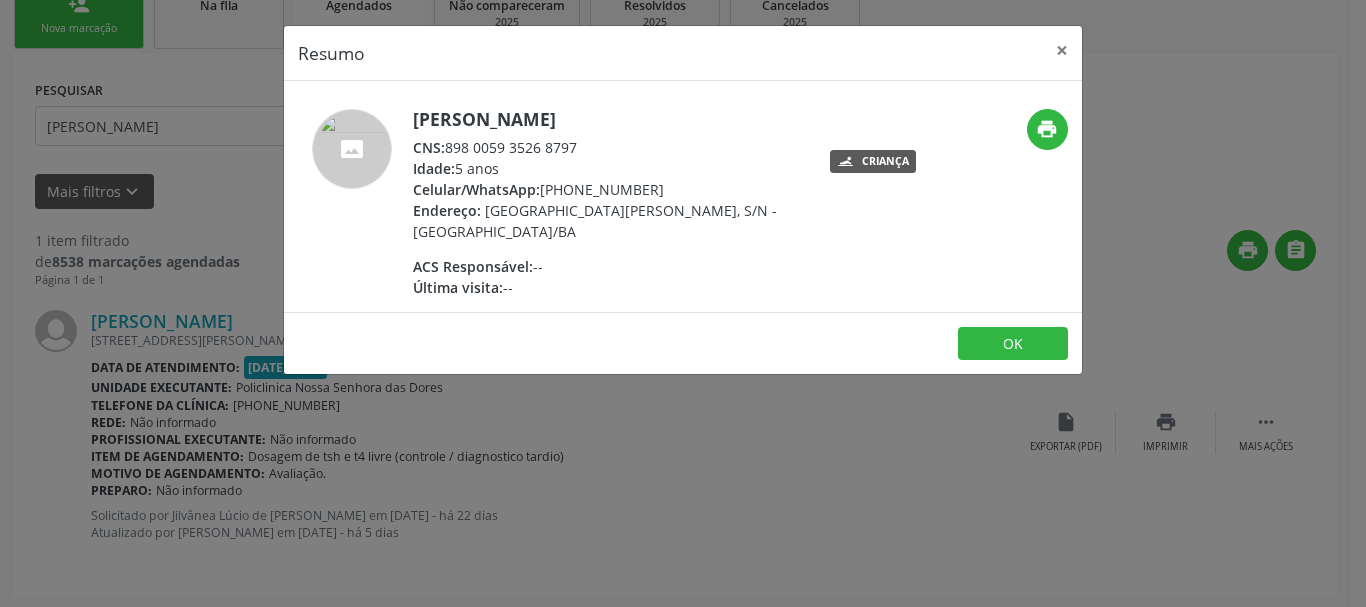 drag, startPoint x: 416, startPoint y: 121, endPoint x: 740, endPoint y: 102, distance: 324.5566 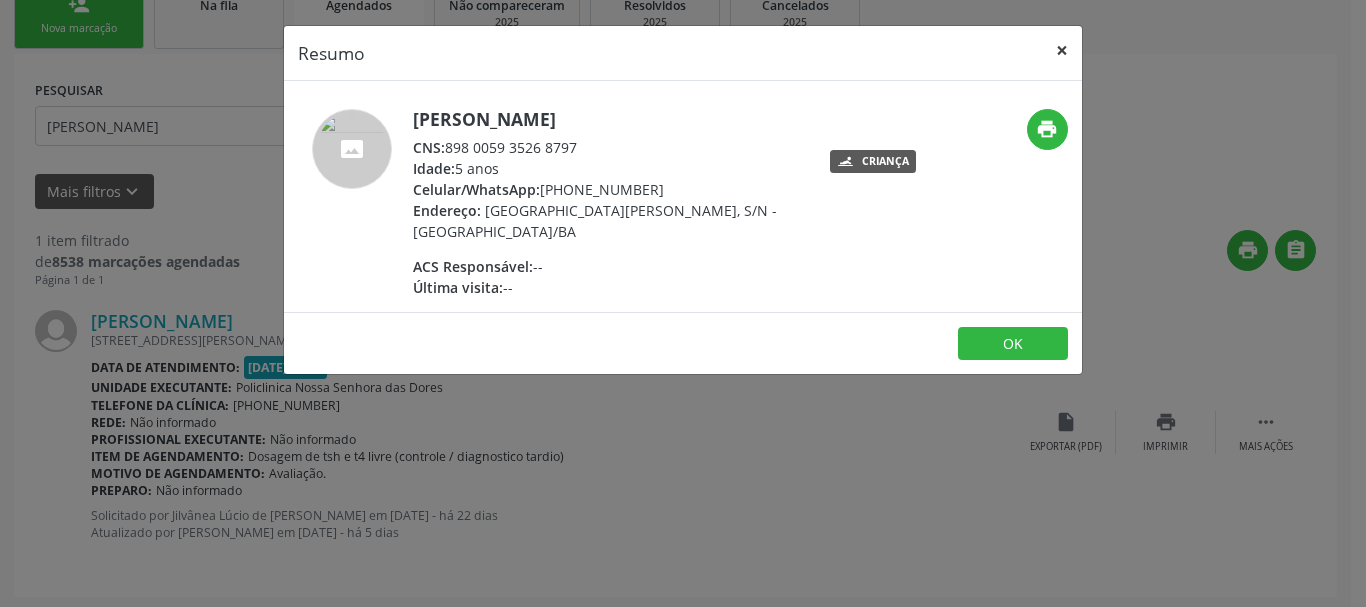 click on "×" at bounding box center (1062, 50) 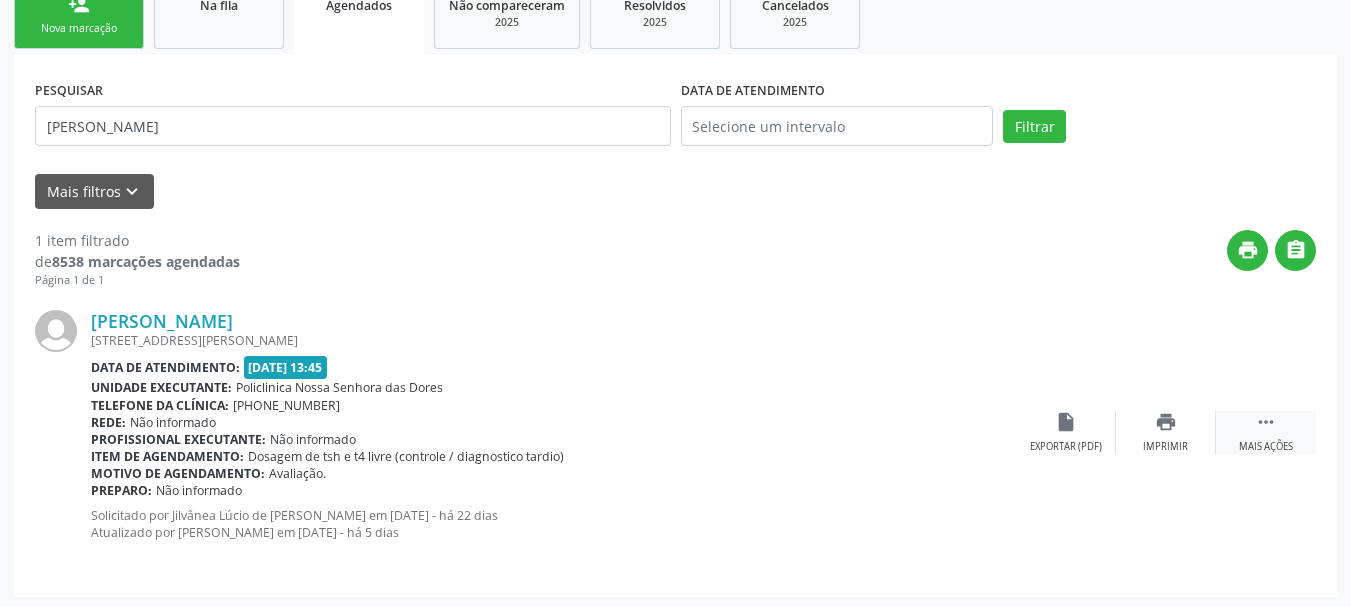 click on "" at bounding box center (1266, 422) 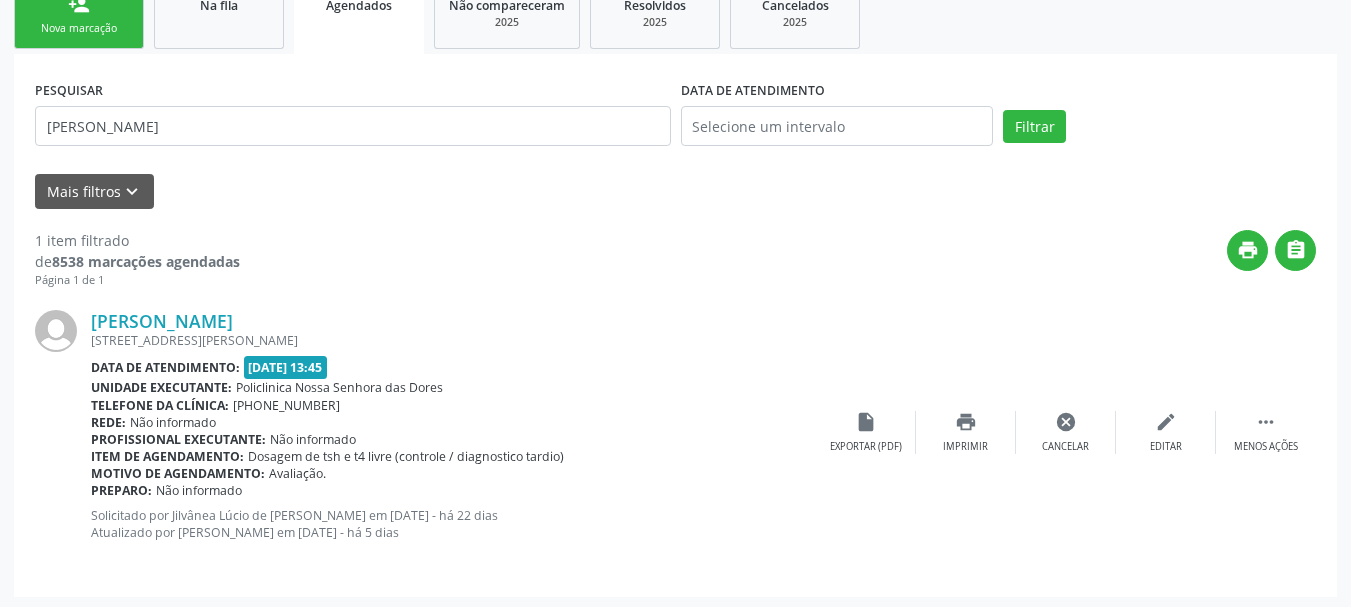 click on "Solicitado por Jilvânea Lúcio de [PERSON_NAME] em [DATE] - há 22 dias
Atualizado por [PERSON_NAME] em [DATE] - há 5 dias" at bounding box center (453, 524) 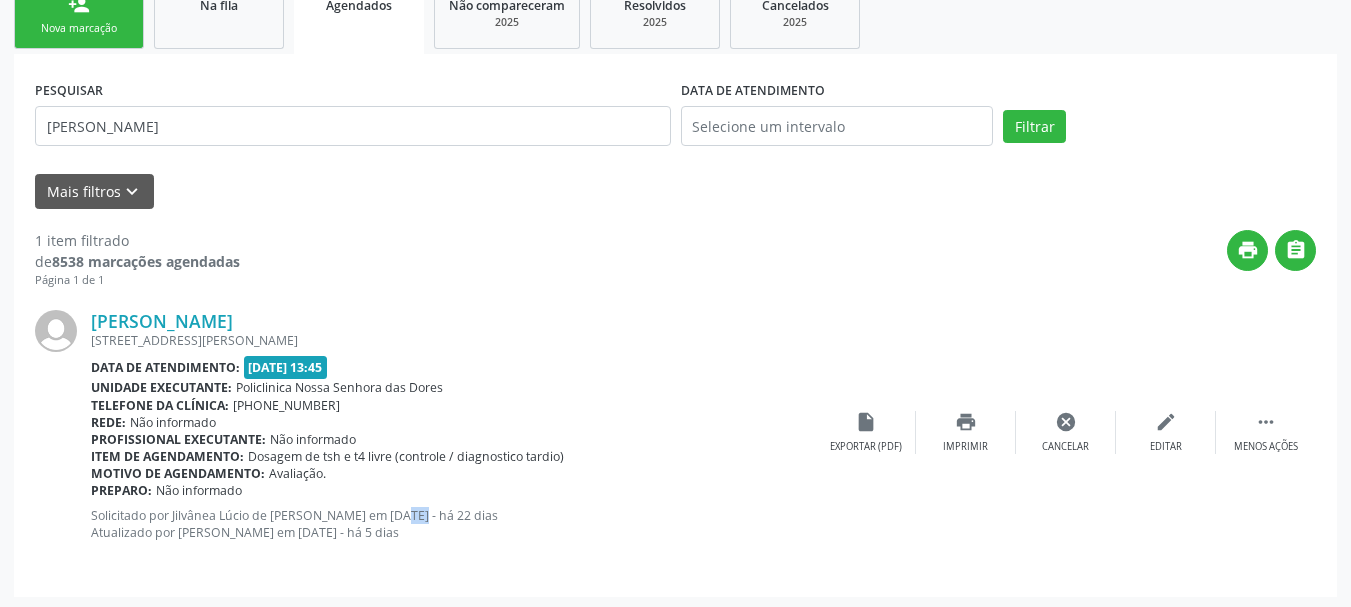 click on "Solicitado por Jilvânea Lúcio de [PERSON_NAME] em [DATE] - há 22 dias
Atualizado por [PERSON_NAME] em [DATE] - há 5 dias" at bounding box center [453, 524] 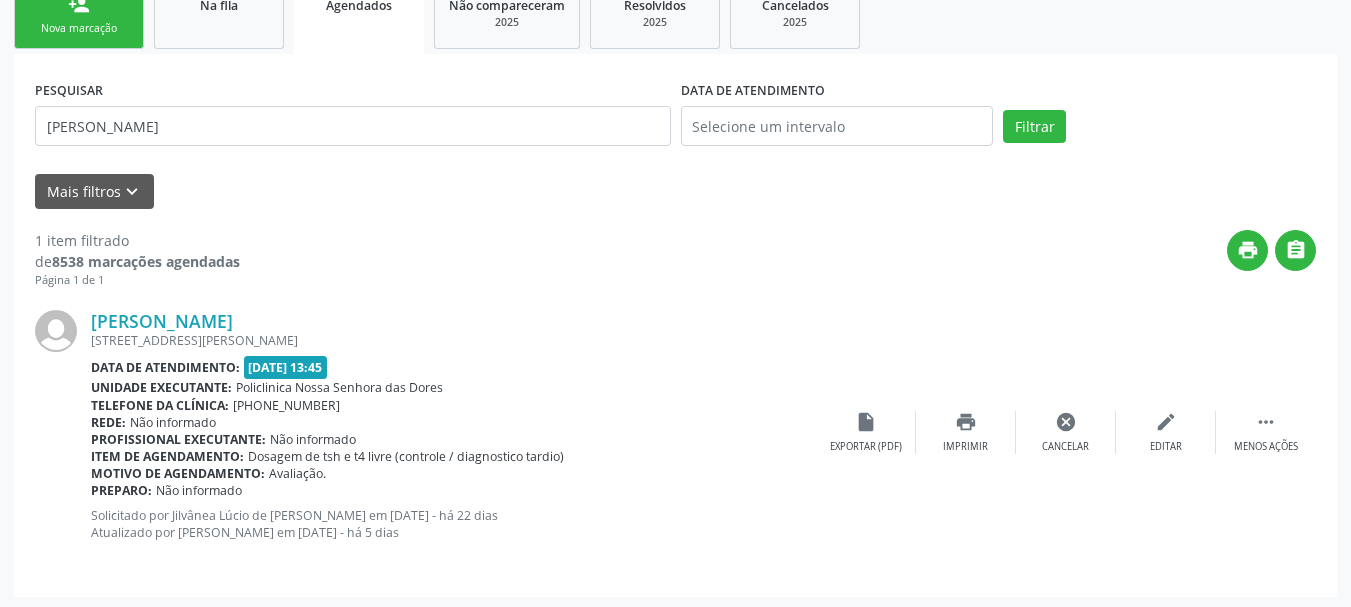 click on "Solicitado por Jilvânea Lúcio de [PERSON_NAME] em [DATE] - há 22 dias
Atualizado por [PERSON_NAME] em [DATE] - há 5 dias" at bounding box center (453, 524) 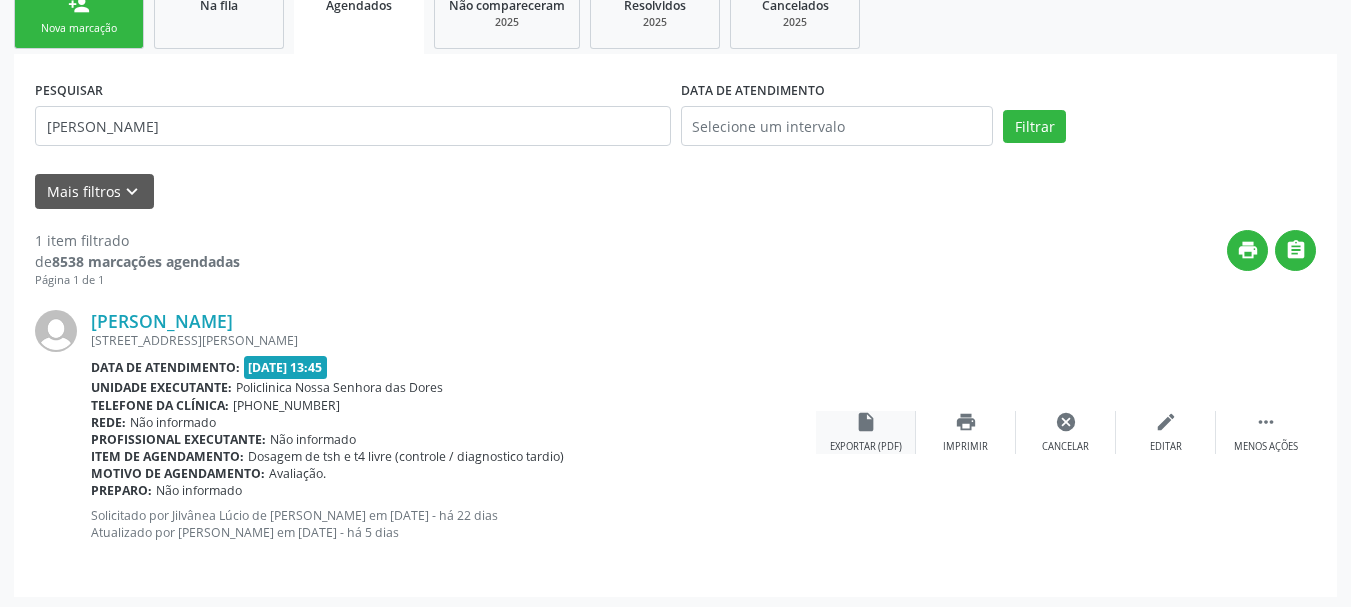 click on "insert_drive_file
Exportar (PDF)" at bounding box center [866, 432] 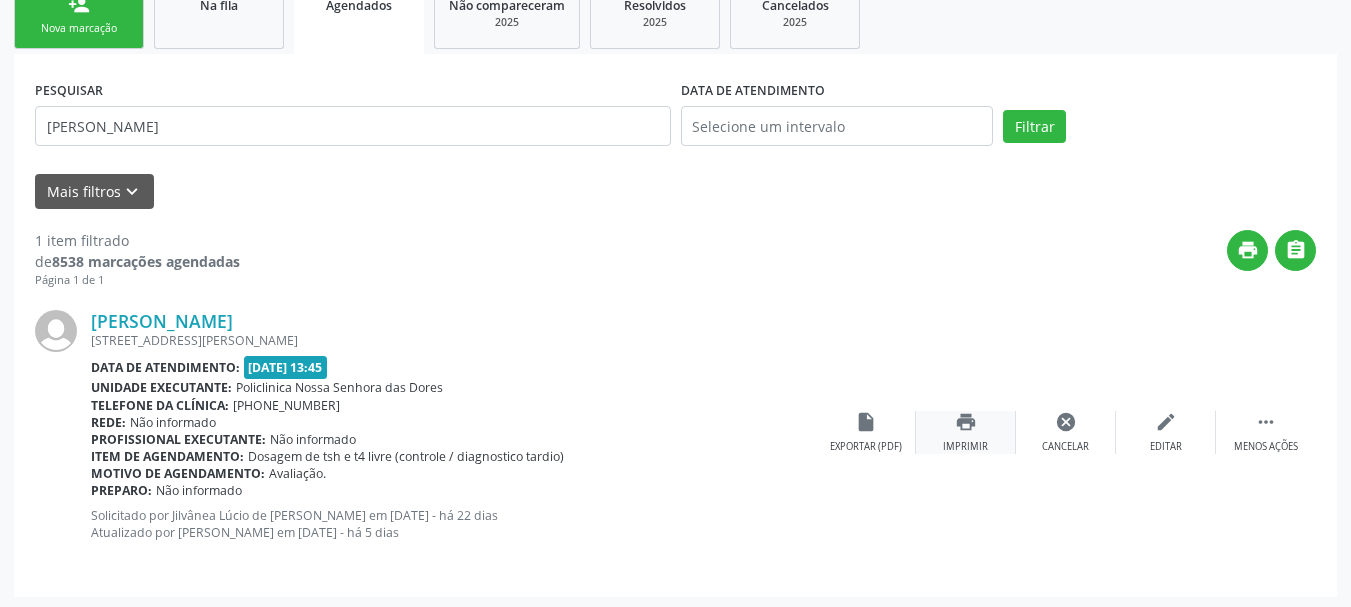 click on "Imprimir" at bounding box center (965, 447) 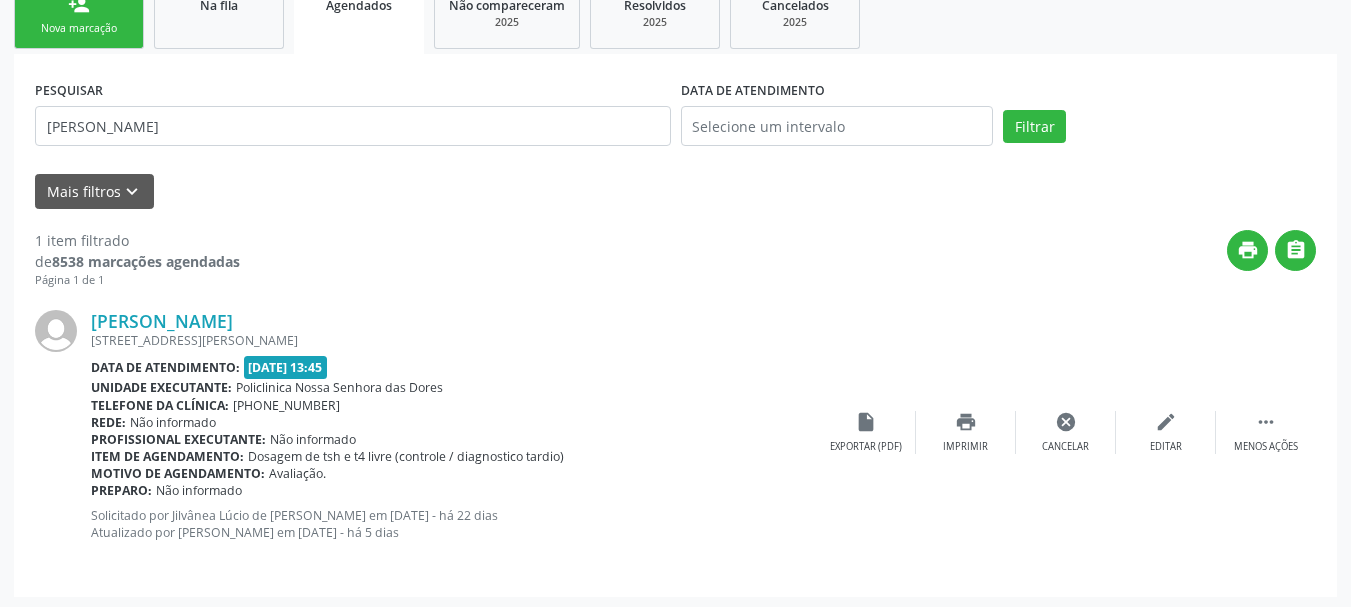 click on "1 item filtrado
de
8538 marcações agendadas
Página 1 de 1
print   
[PERSON_NAME]
[STREET_ADDRESS][PERSON_NAME]
Data de atendimento:
[DATE] 13:45
Unidade executante:
Policlinica [GEOGRAPHIC_DATA]
Telefone da clínica:
[PHONE_NUMBER]
Rede:
Não informado
Profissional executante:
Não informado
Item de agendamento:
Dosagem de tsh e t4 livre (controle / diagnostico tardio)
Motivo de agendamento:
Avaliação.
Preparo:
Não informado
Solicitado por Jilvânea Lúcio de [PERSON_NAME] em [DATE] - há 22 dias
Atualizado por [PERSON_NAME] em [DATE] - há 5 dias

Menos ações
edit
Editar
cancel
Cancelar
print
Imprimir
insert_drive_file
Exportar (PDF)" at bounding box center [675, 392] 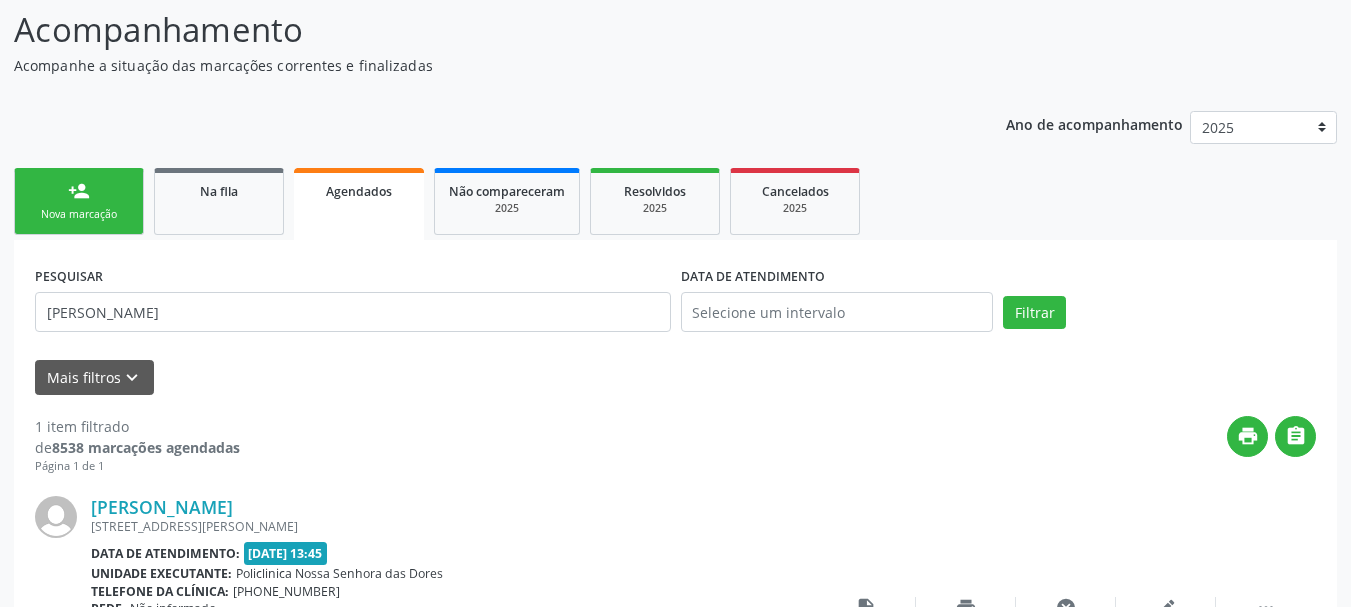 scroll, scrollTop: 321, scrollLeft: 0, axis: vertical 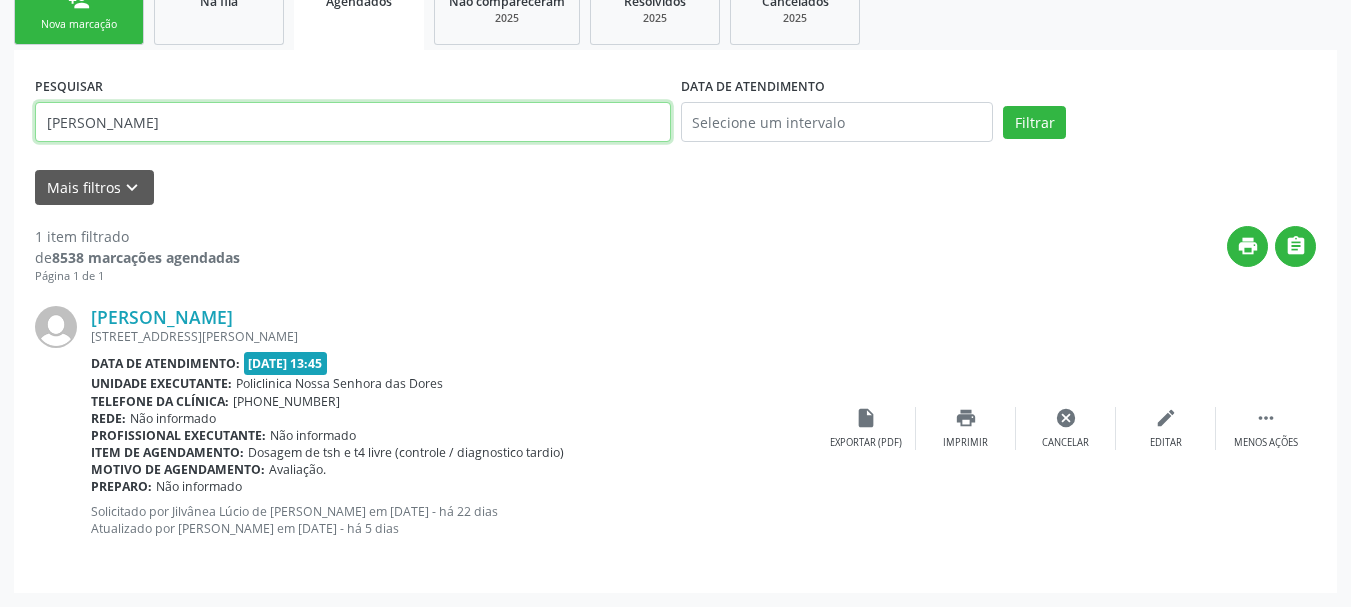 click on "Acompanhamento
Acompanhe a situação das marcações correntes e finalizadas
Relatórios
Ano de acompanhamento
2025 2024 2023 2022 2021 2020 2019
person_add
Nova marcação
Na fila   Agendados   Não compareceram
2025
Resolvidos
2025
Cancelados
2025
PESQUISAR
[PERSON_NAME]
DATA DE ATENDIMENTO
Filtrar
UNIDADE EXECUTANTE
Selecione uma unidade
Todos as unidades   3D Dent   A Bioquimika Farmacia de Manipulacao   A Botica Magistral Ltda   A Brito Servicos Medicos e Hospitalares   A C Servicos Medicos e Hospitalares   A D [PERSON_NAME]   A F dos Santos Servicos Medicos e Hospitalares   A G S Servicos Medicos   A [PERSON_NAME] Medicos e Hospitalares   A Goncalves [GEOGRAPHIC_DATA]   A M Servicos Medicos   A Maia Servicos Medicos e Hospitalares   A Marques Servicos Medicos e Hospitalares" at bounding box center [675, 198] 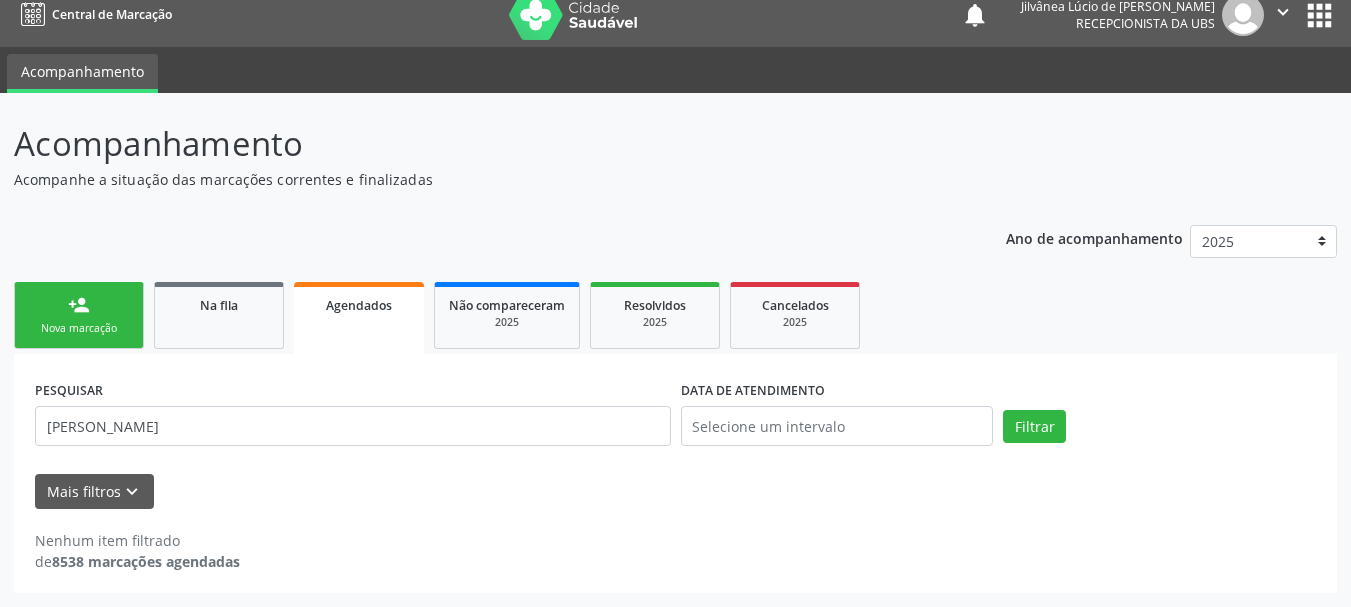 scroll, scrollTop: 17, scrollLeft: 0, axis: vertical 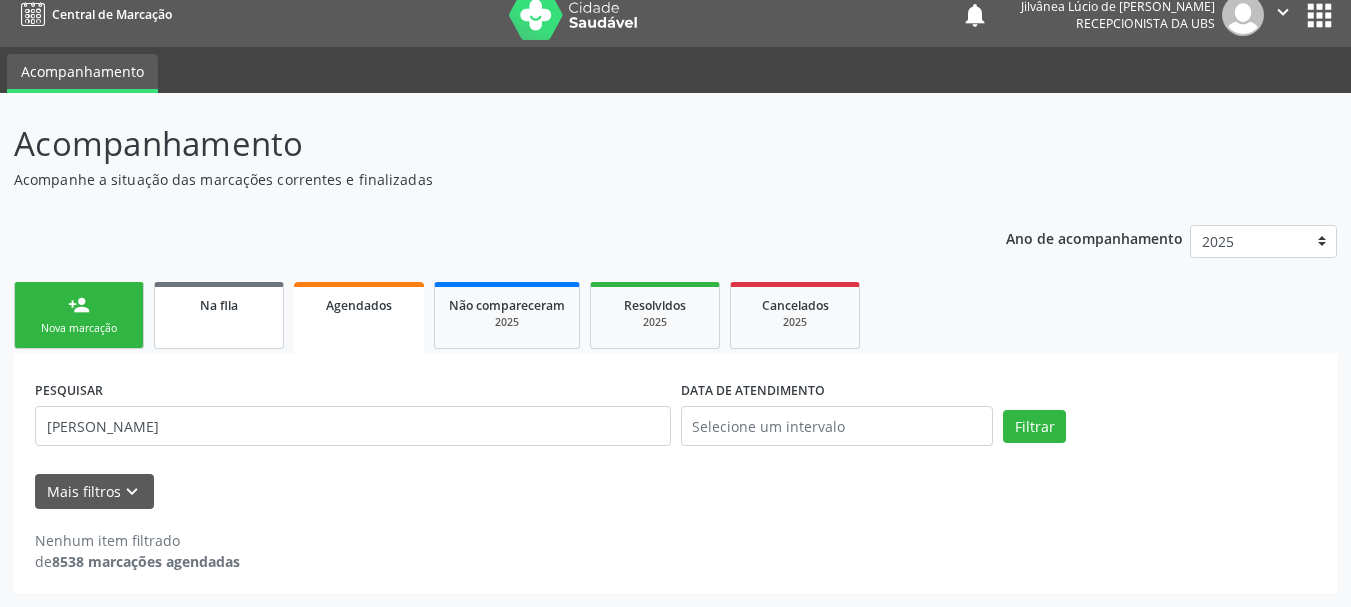 click on "Na fila" at bounding box center [219, 315] 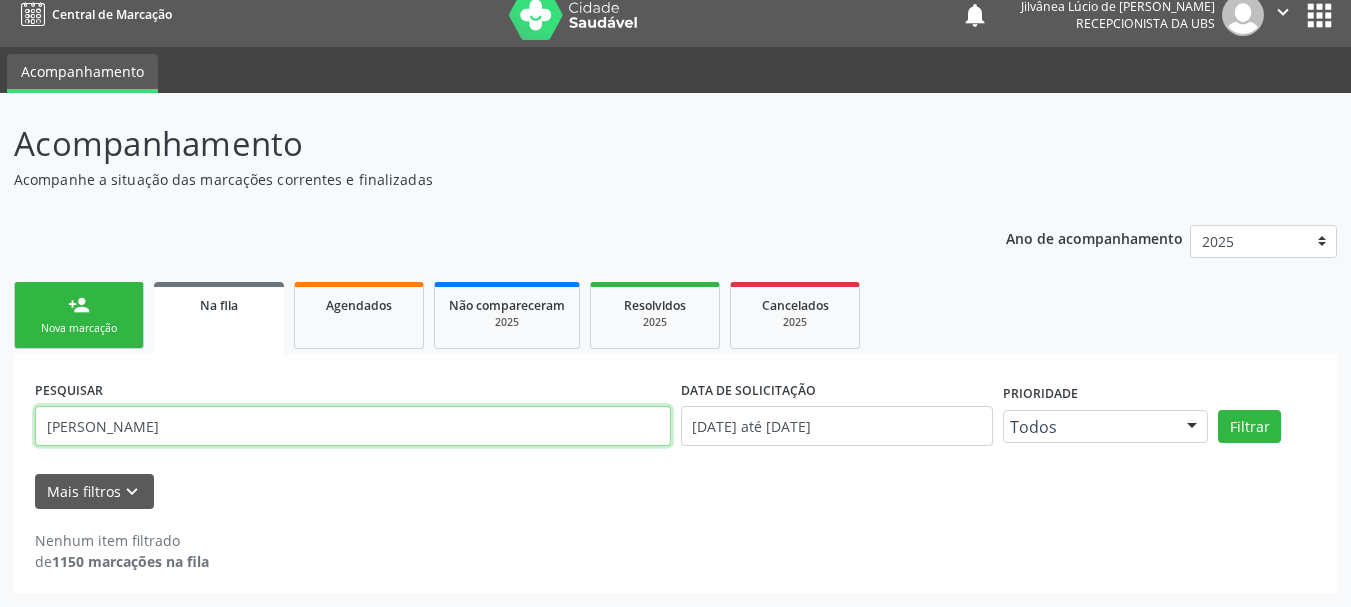click on "[PERSON_NAME]" at bounding box center (353, 426) 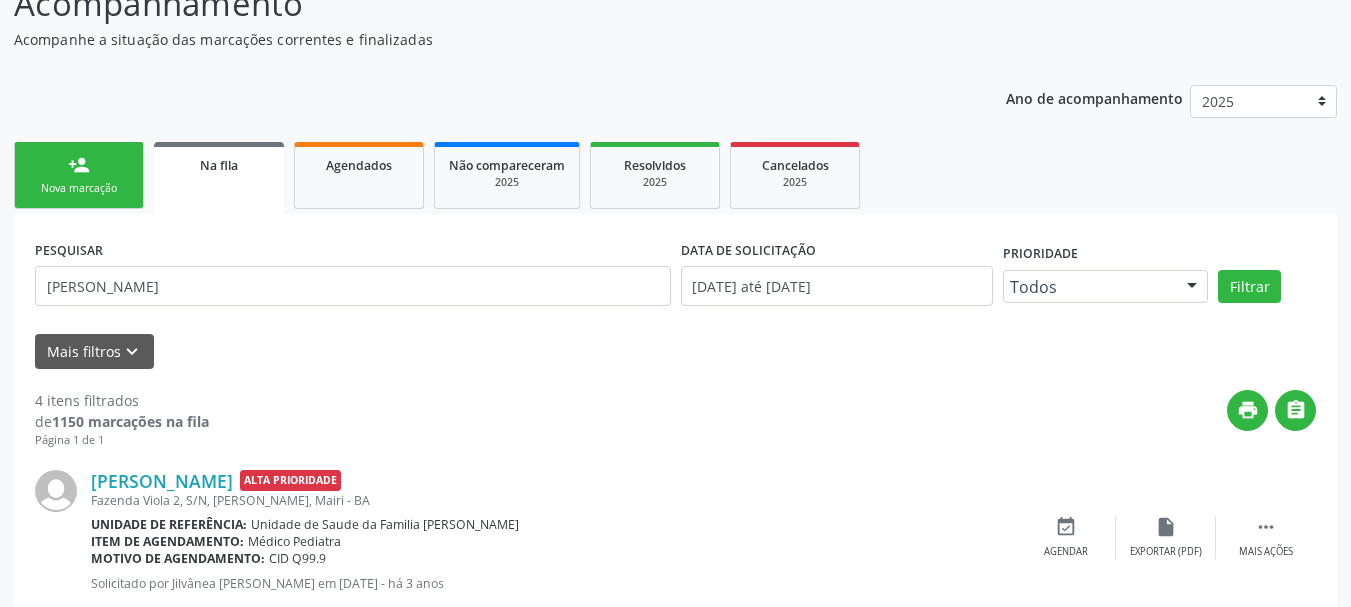 scroll, scrollTop: 200, scrollLeft: 0, axis: vertical 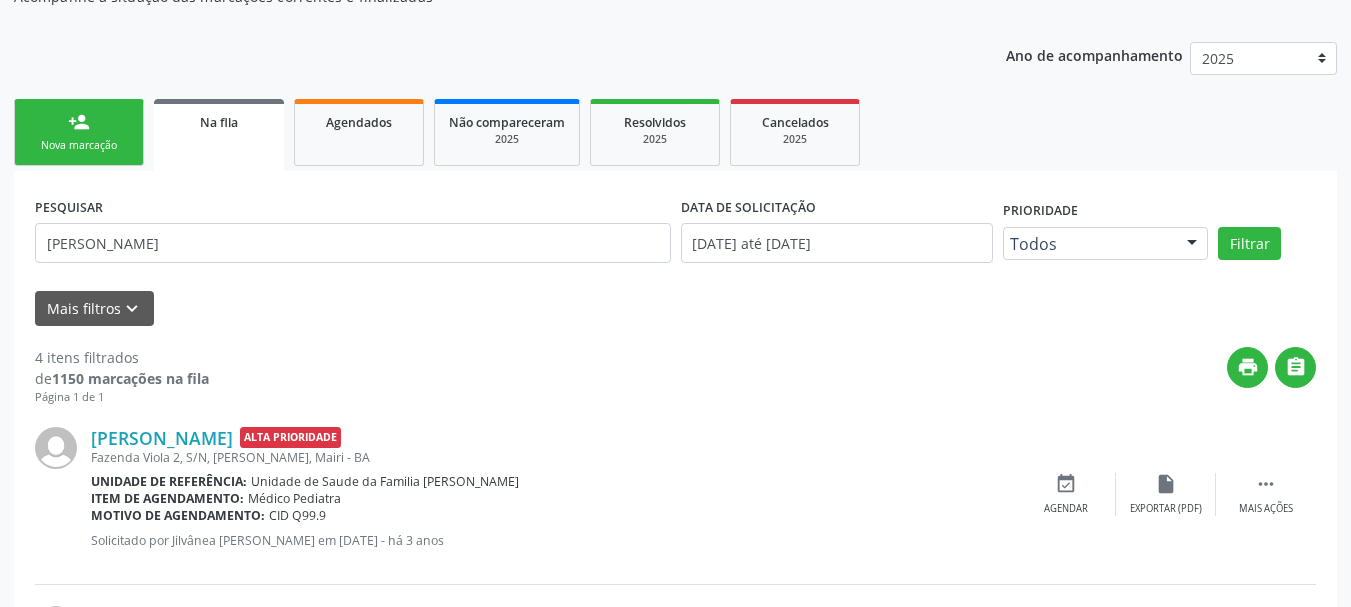 click on "PESQUISAR
[PERSON_NAME]" at bounding box center (353, 234) 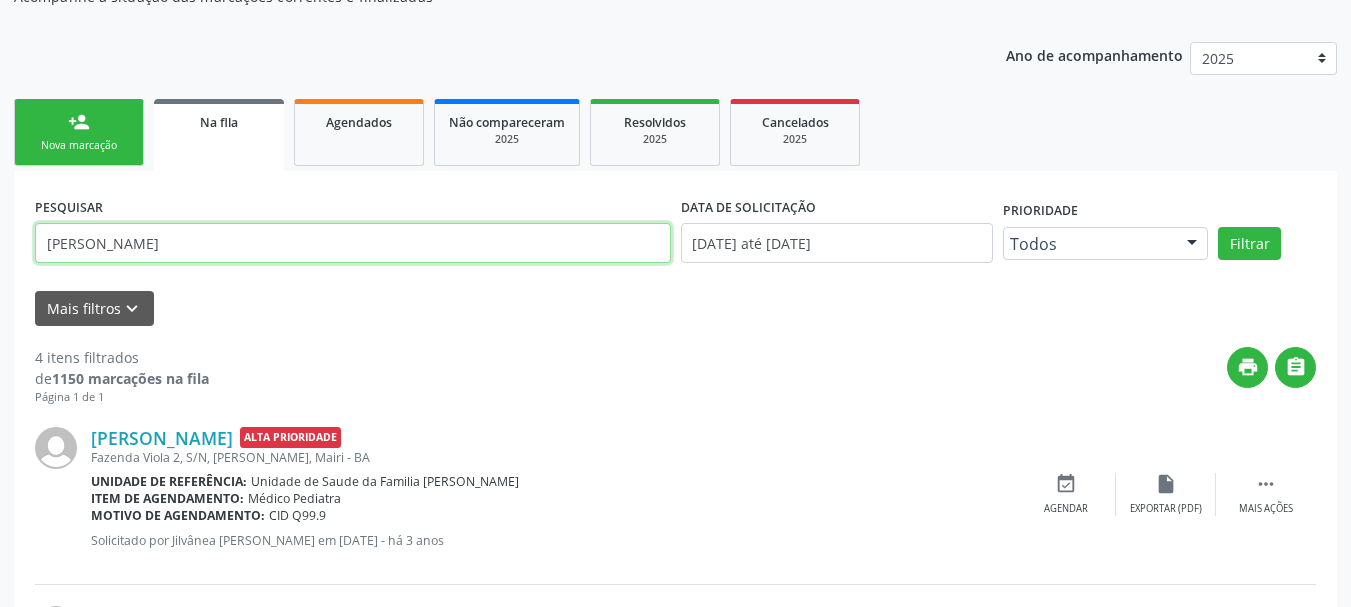 drag, startPoint x: 161, startPoint y: 242, endPoint x: 0, endPoint y: 270, distance: 163.41664 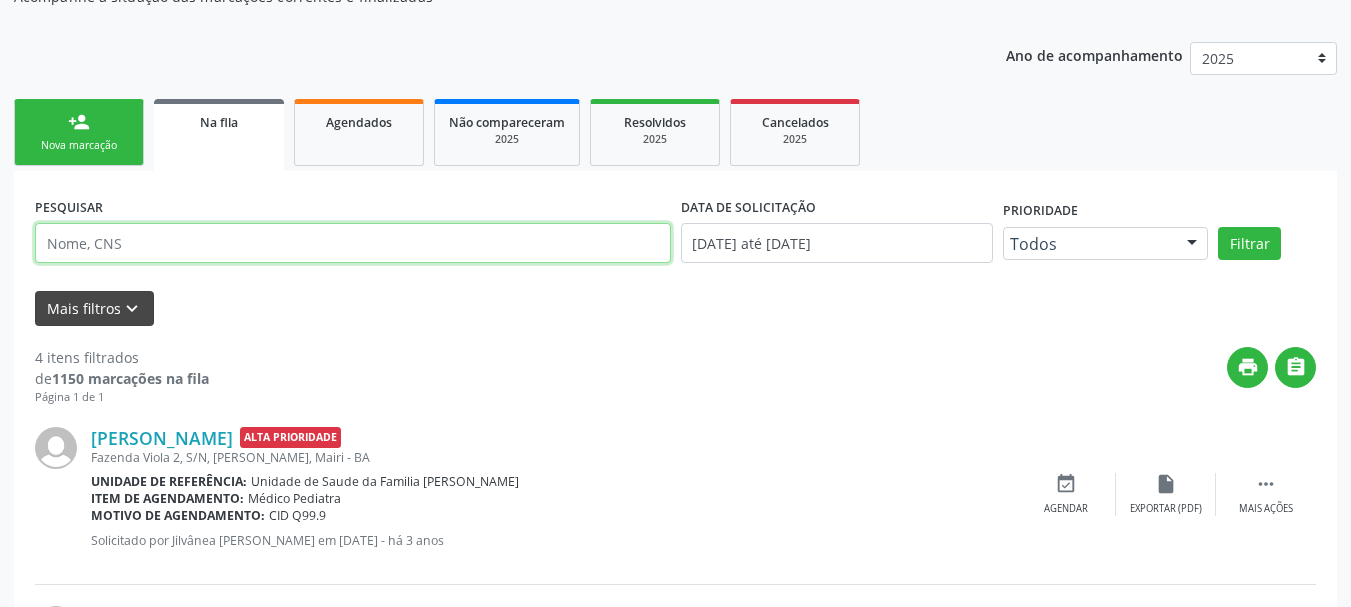 type 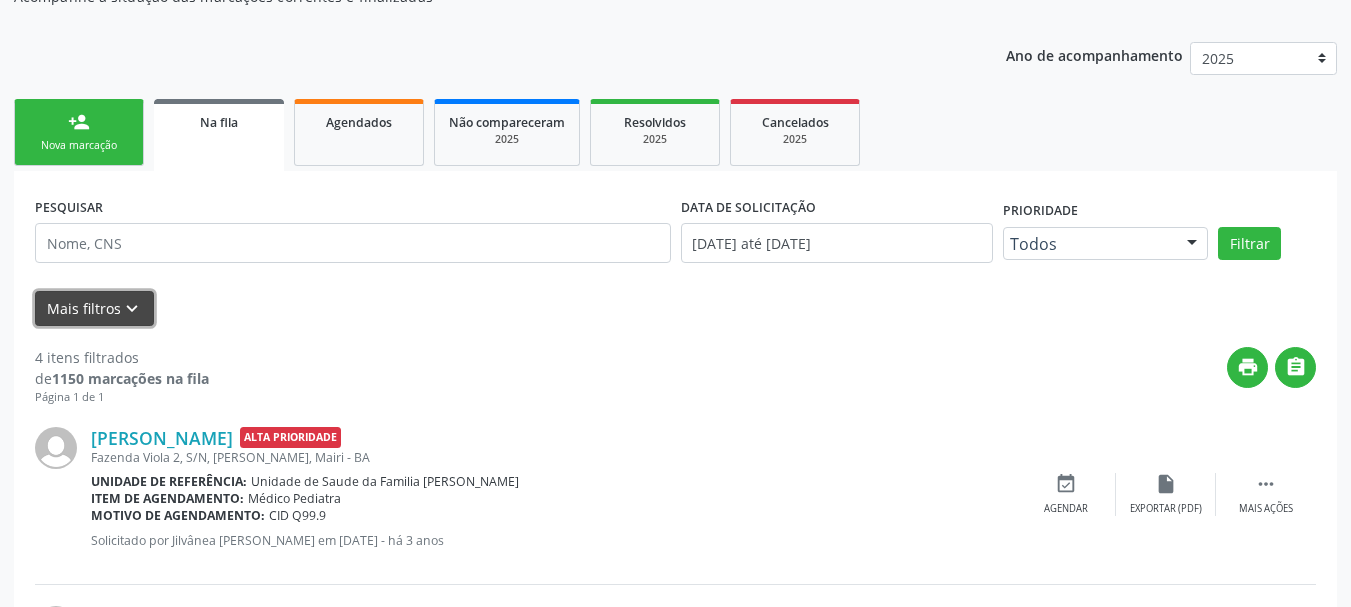 click on "Mais filtros
keyboard_arrow_down" at bounding box center [94, 308] 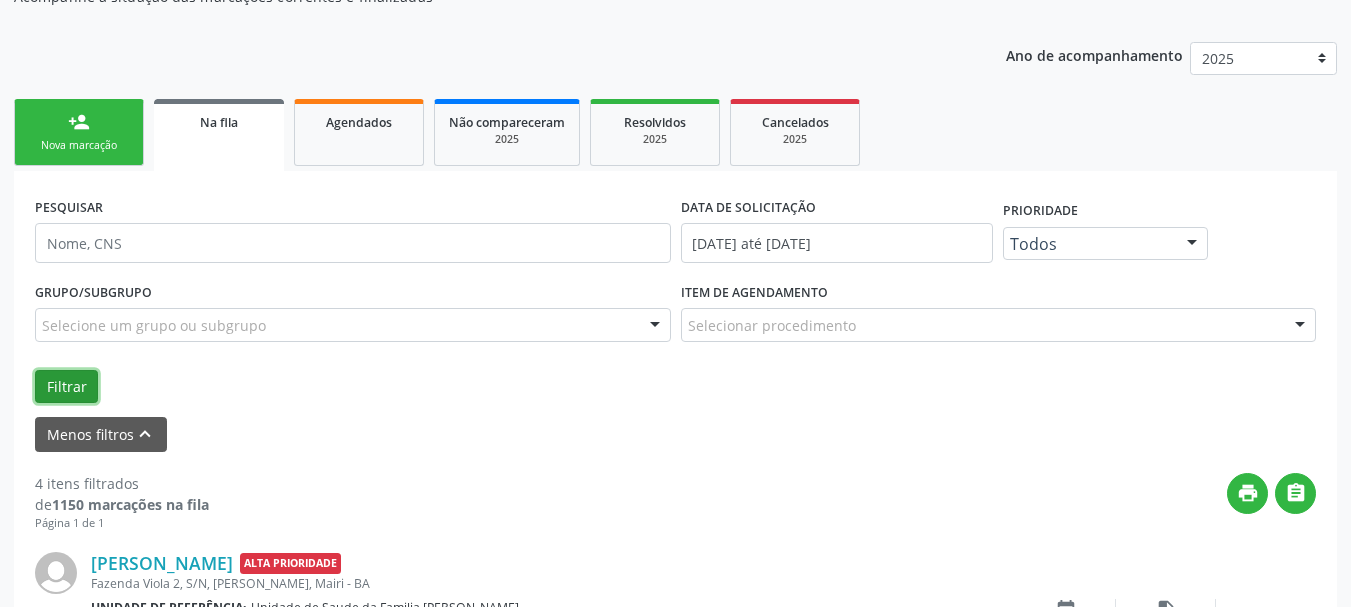 click on "Filtrar" at bounding box center (66, 387) 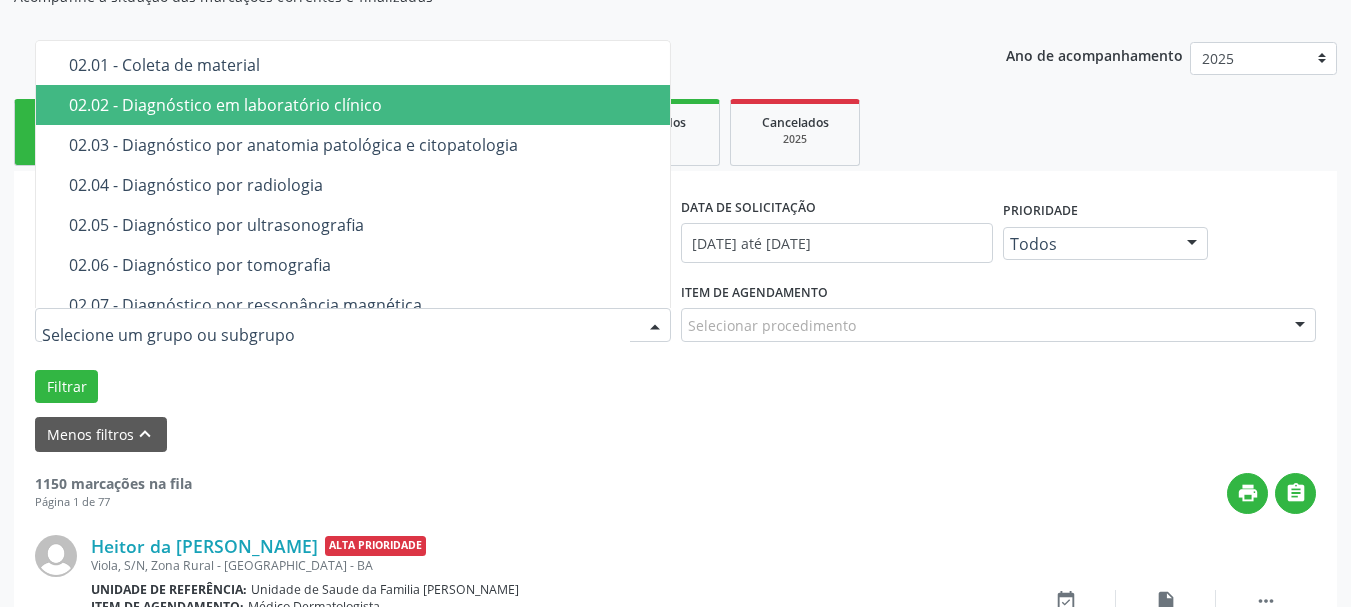 scroll, scrollTop: 200, scrollLeft: 0, axis: vertical 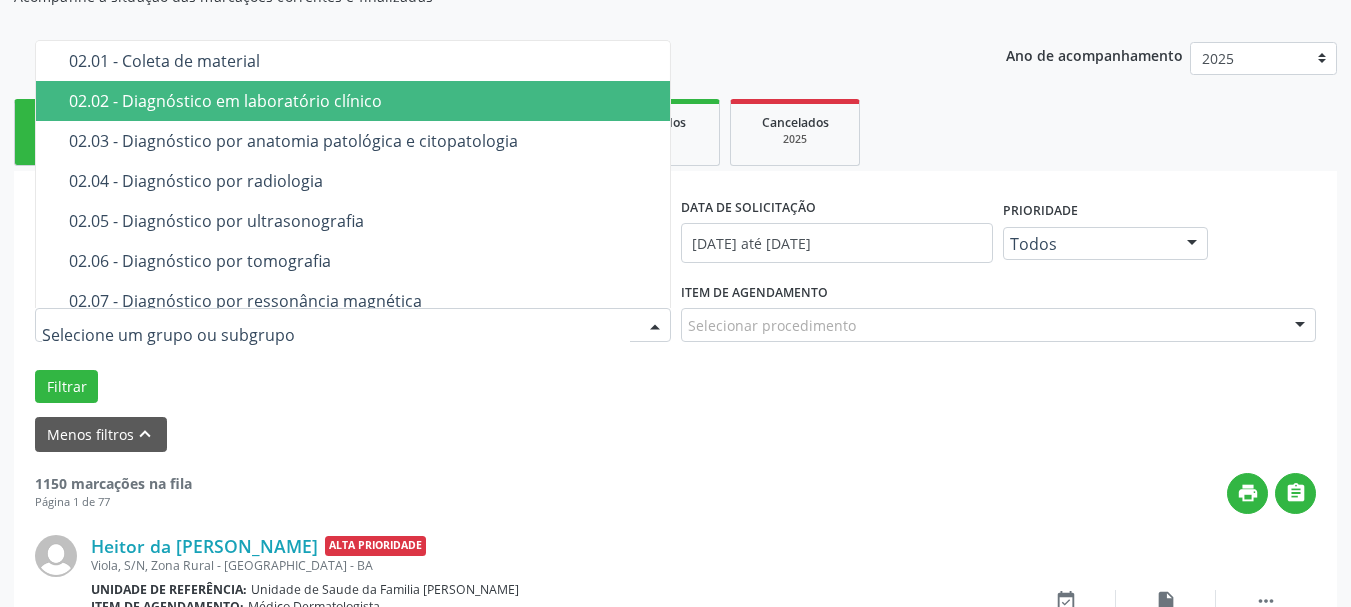 click on "02.02 - Diagnóstico em laboratório clínico" at bounding box center [407, 101] 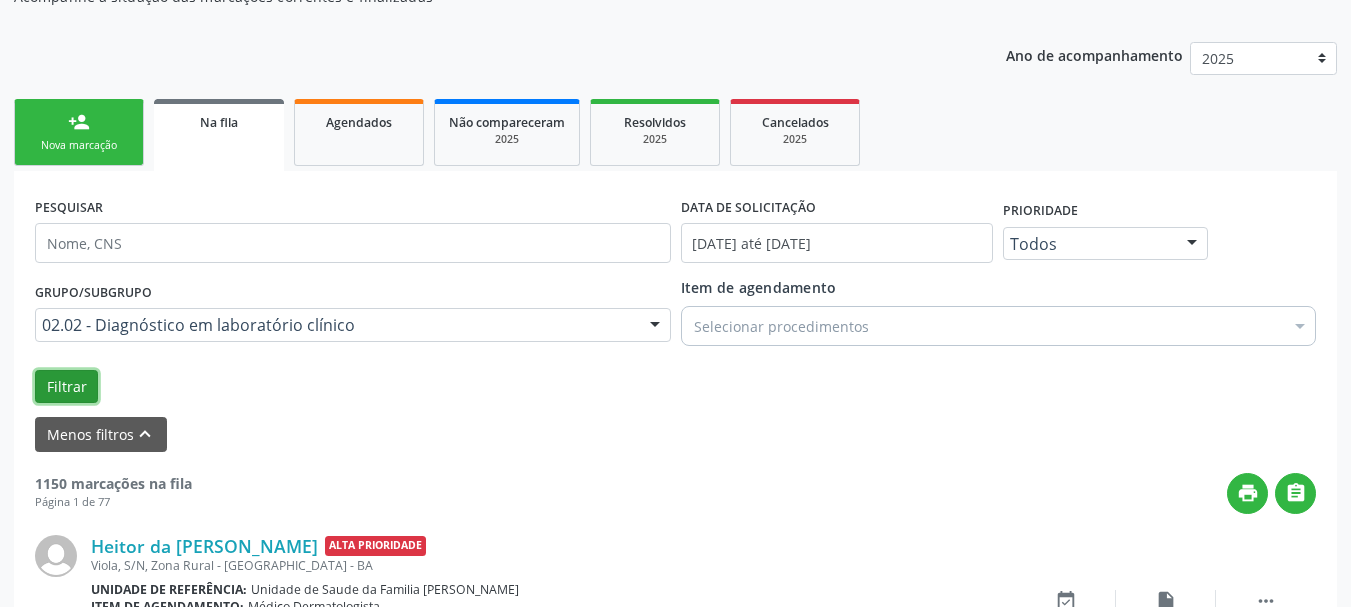 click on "Filtrar" at bounding box center (66, 387) 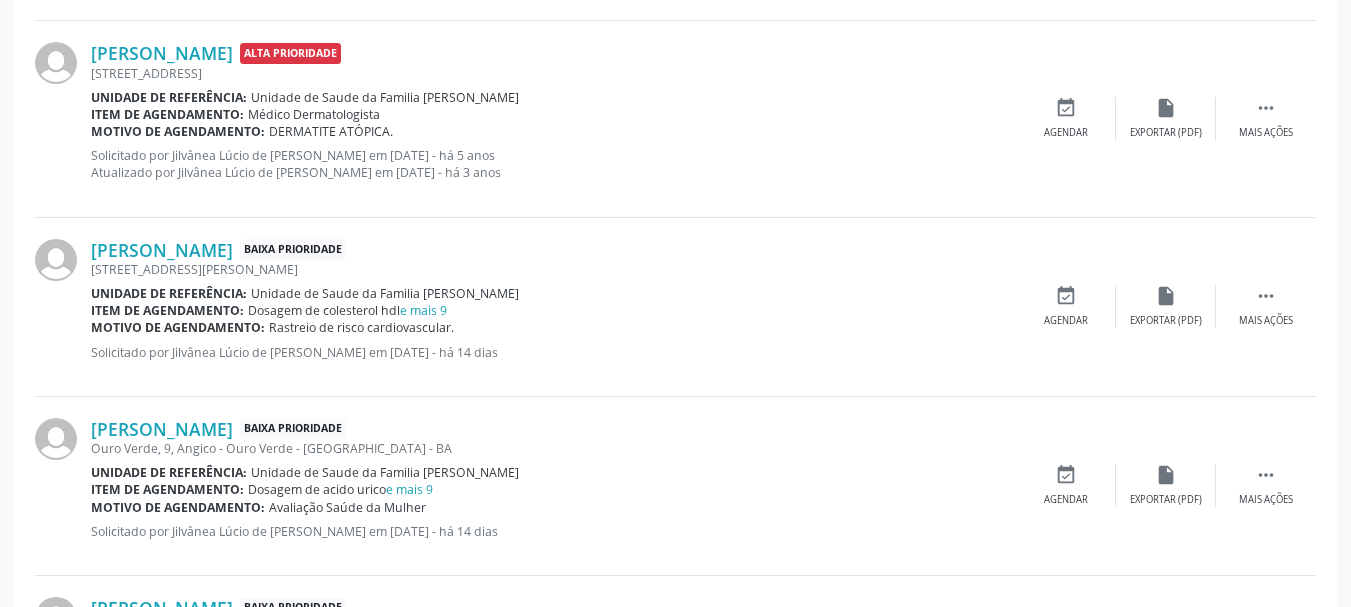 scroll, scrollTop: 1300, scrollLeft: 0, axis: vertical 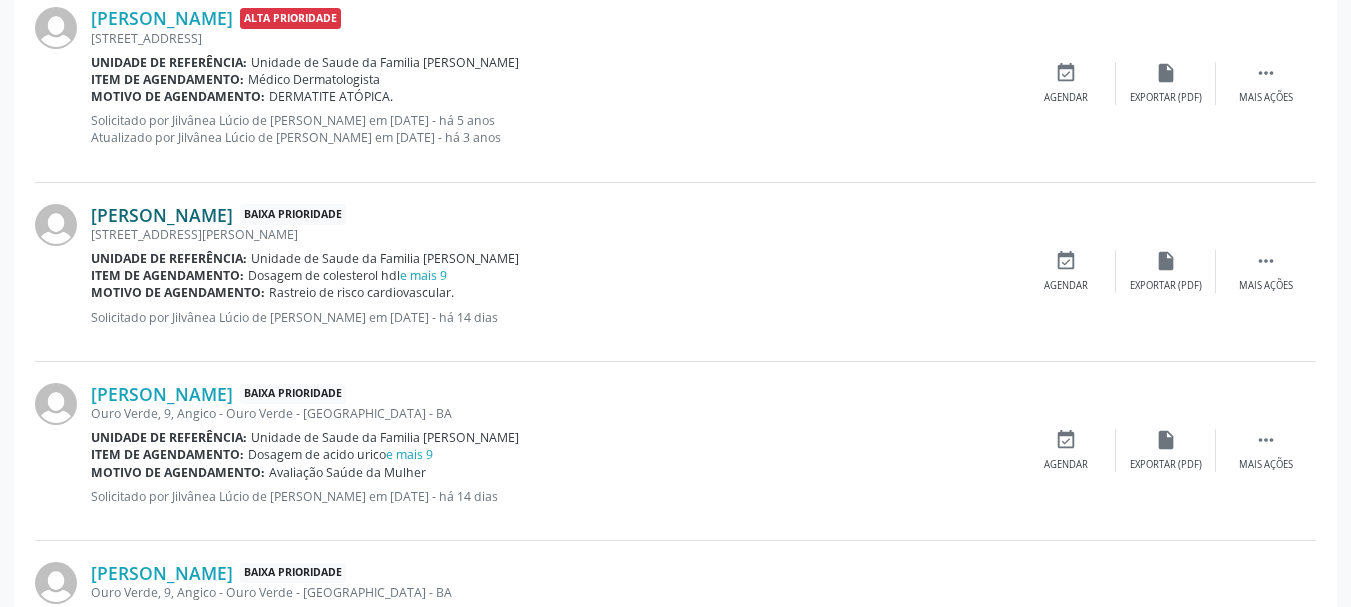 click on "[PERSON_NAME]" at bounding box center [162, 215] 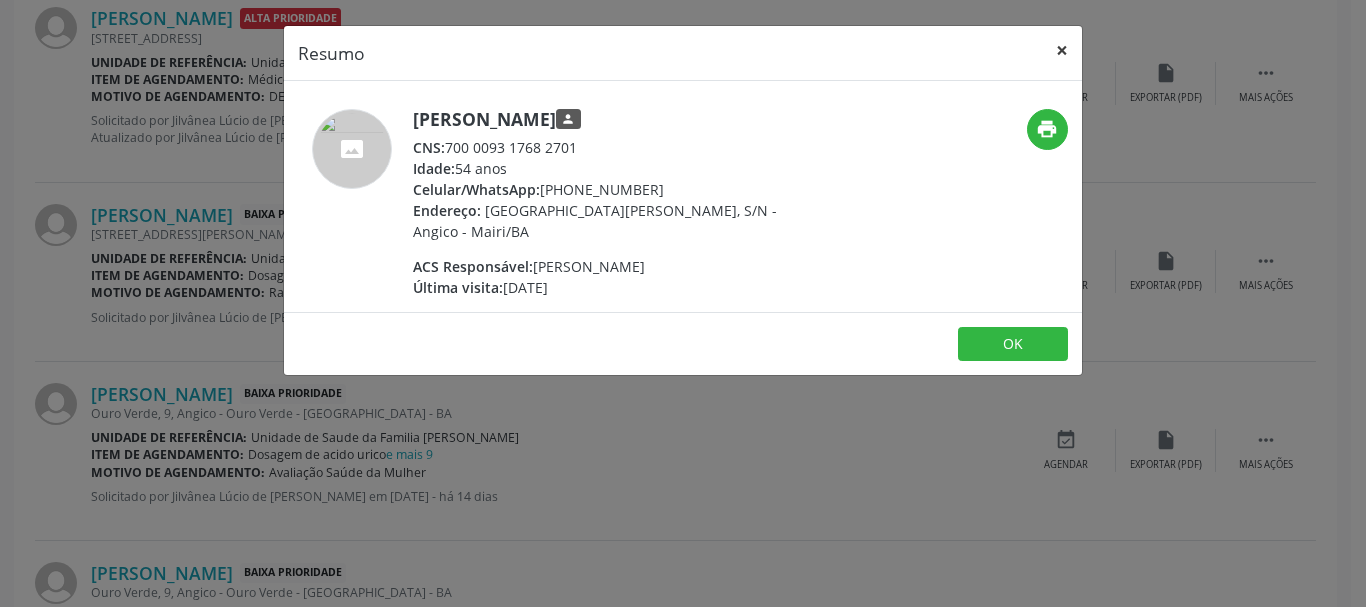 click on "×" at bounding box center [1062, 50] 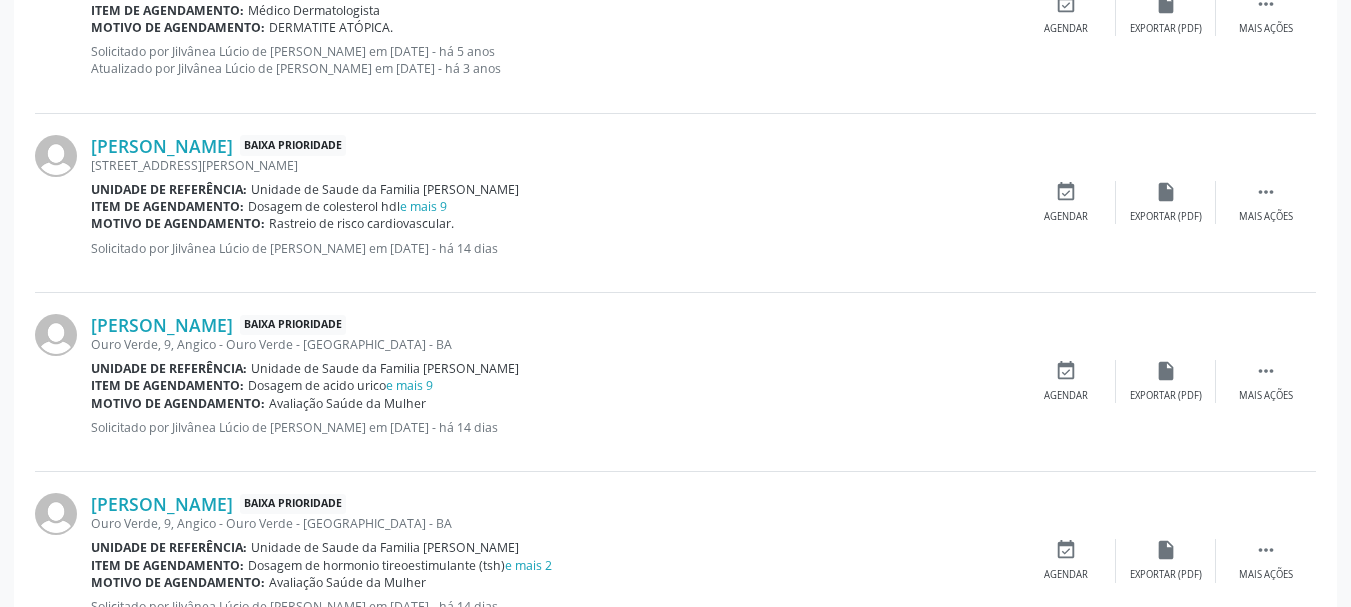 scroll, scrollTop: 1400, scrollLeft: 0, axis: vertical 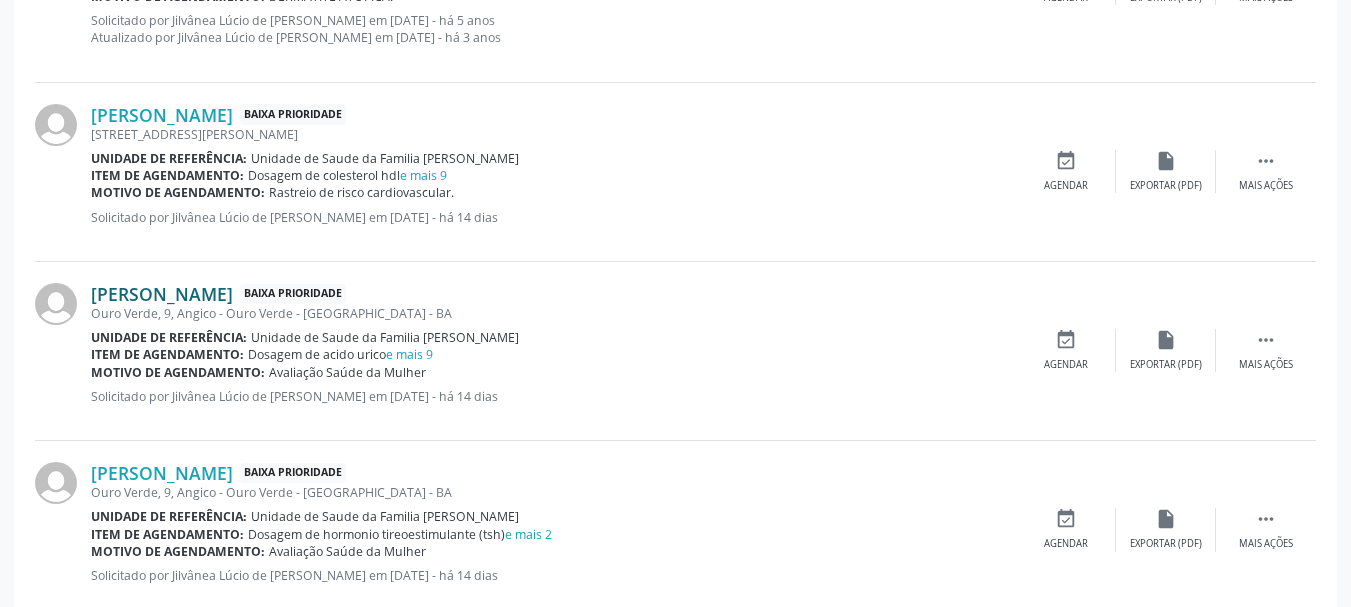 click on "[PERSON_NAME]" at bounding box center (162, 294) 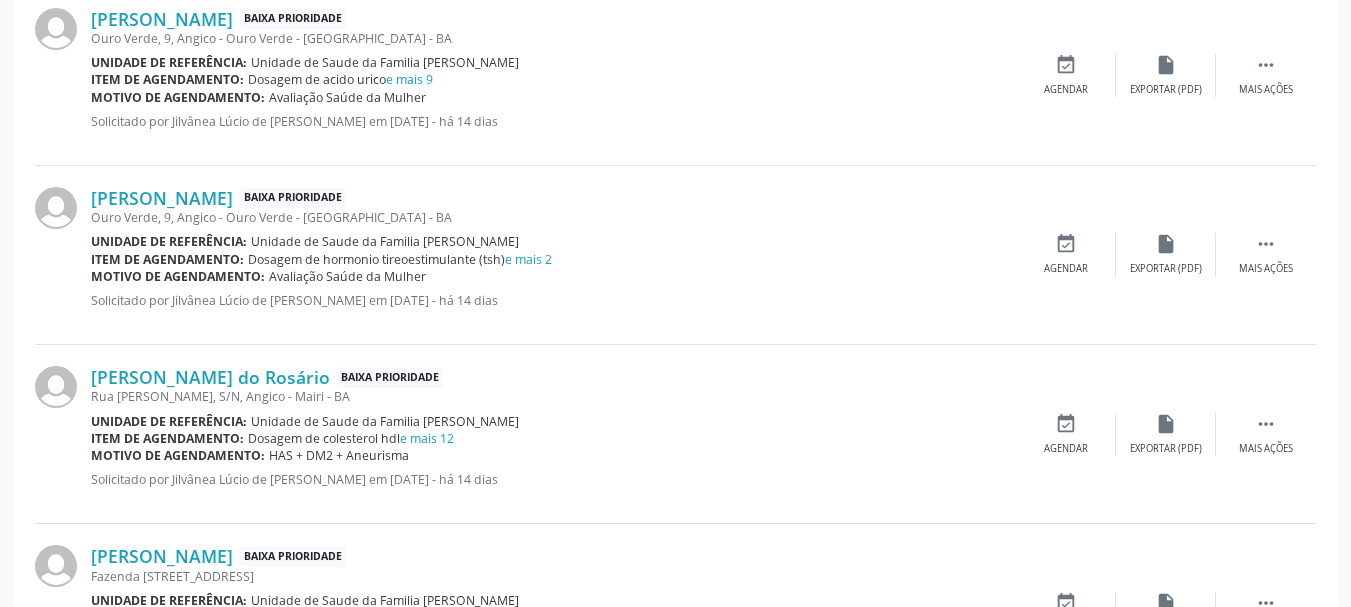 scroll, scrollTop: 1700, scrollLeft: 0, axis: vertical 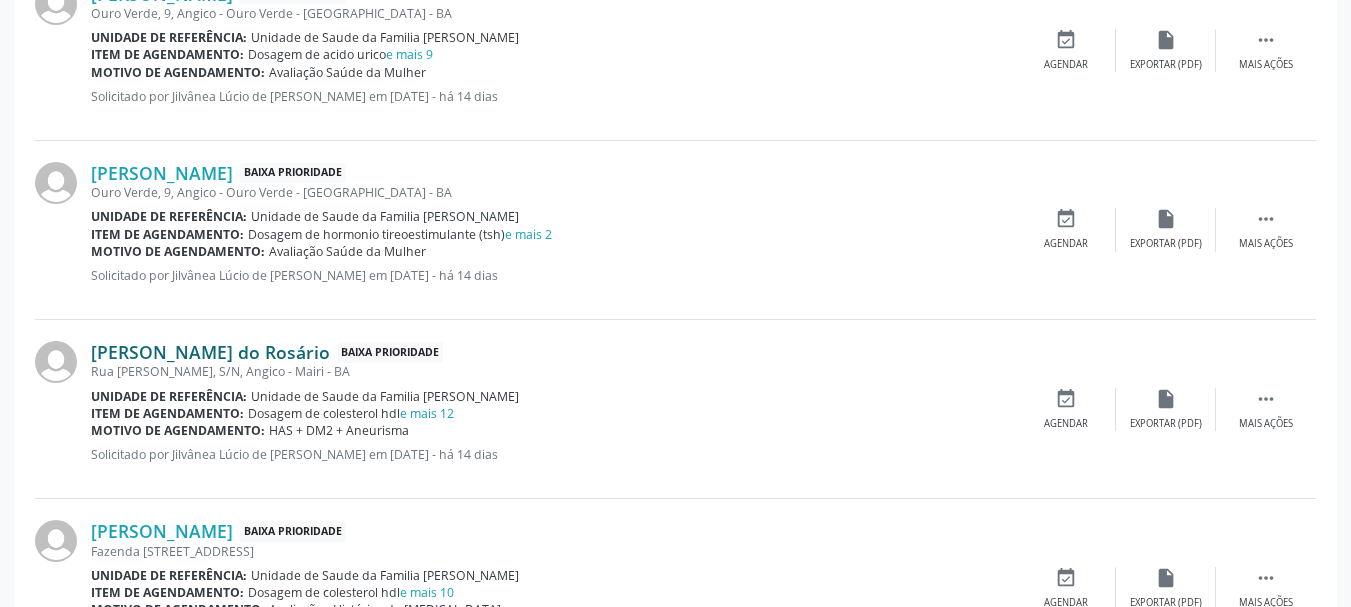 click on "[PERSON_NAME] do Rosário" at bounding box center [210, 352] 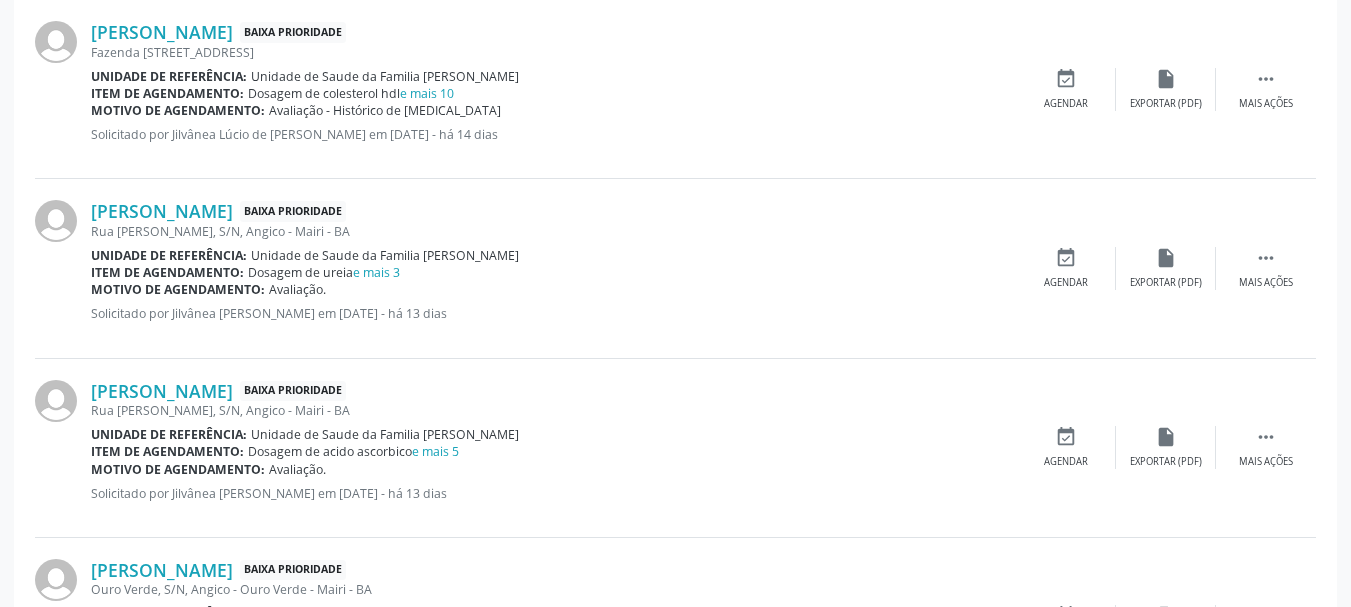 scroll, scrollTop: 2200, scrollLeft: 0, axis: vertical 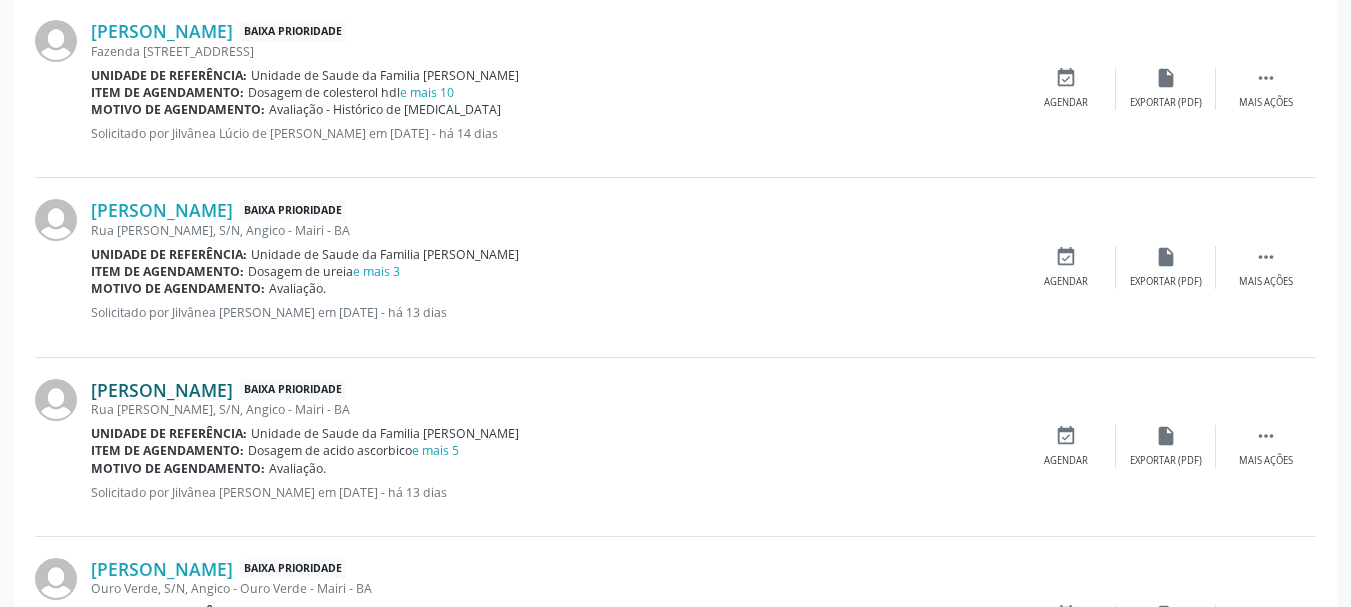 click on "[PERSON_NAME]" at bounding box center (162, 390) 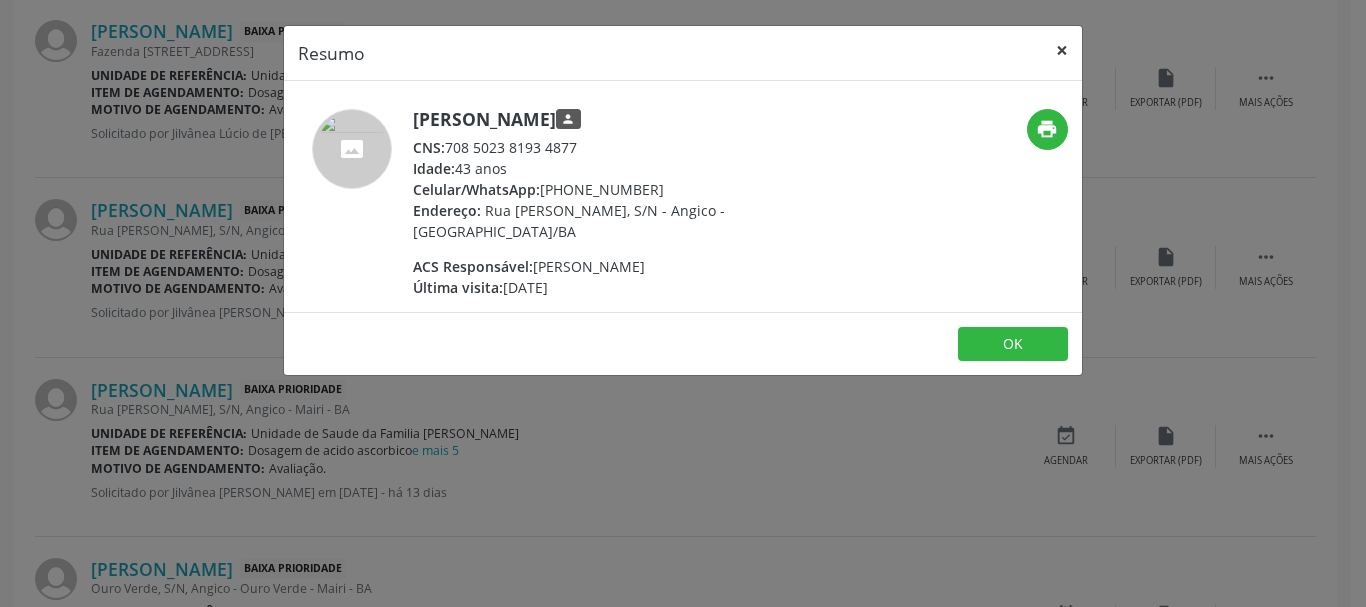 click on "×" at bounding box center (1062, 50) 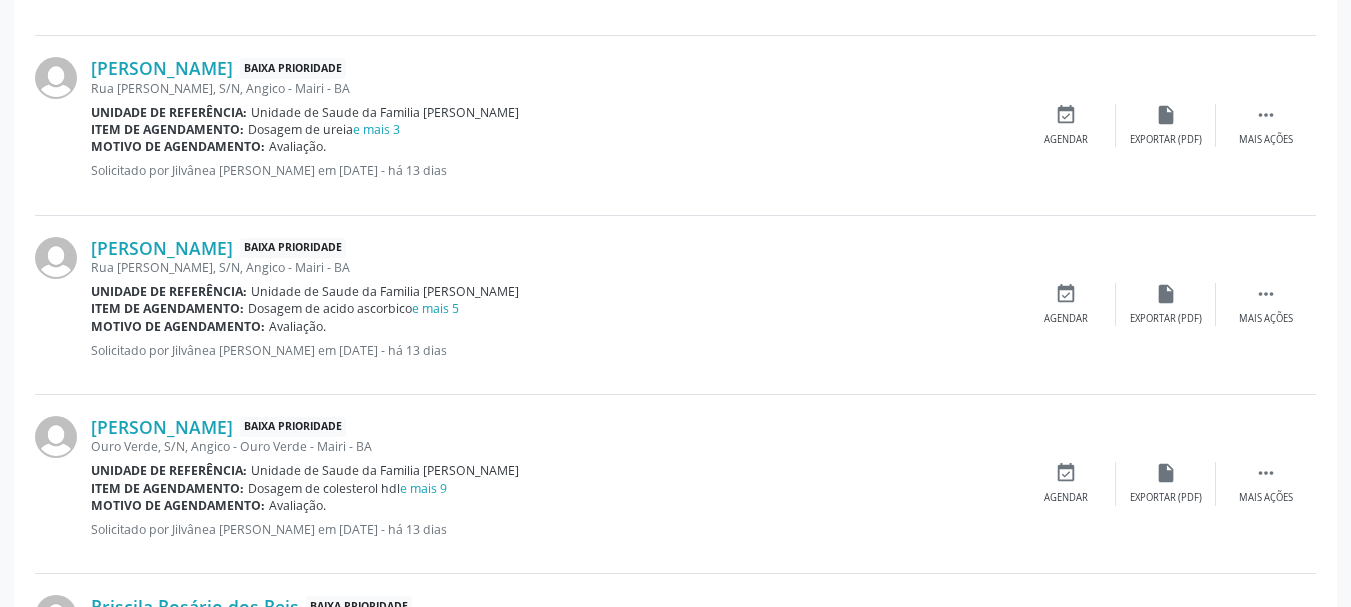 scroll, scrollTop: 2400, scrollLeft: 0, axis: vertical 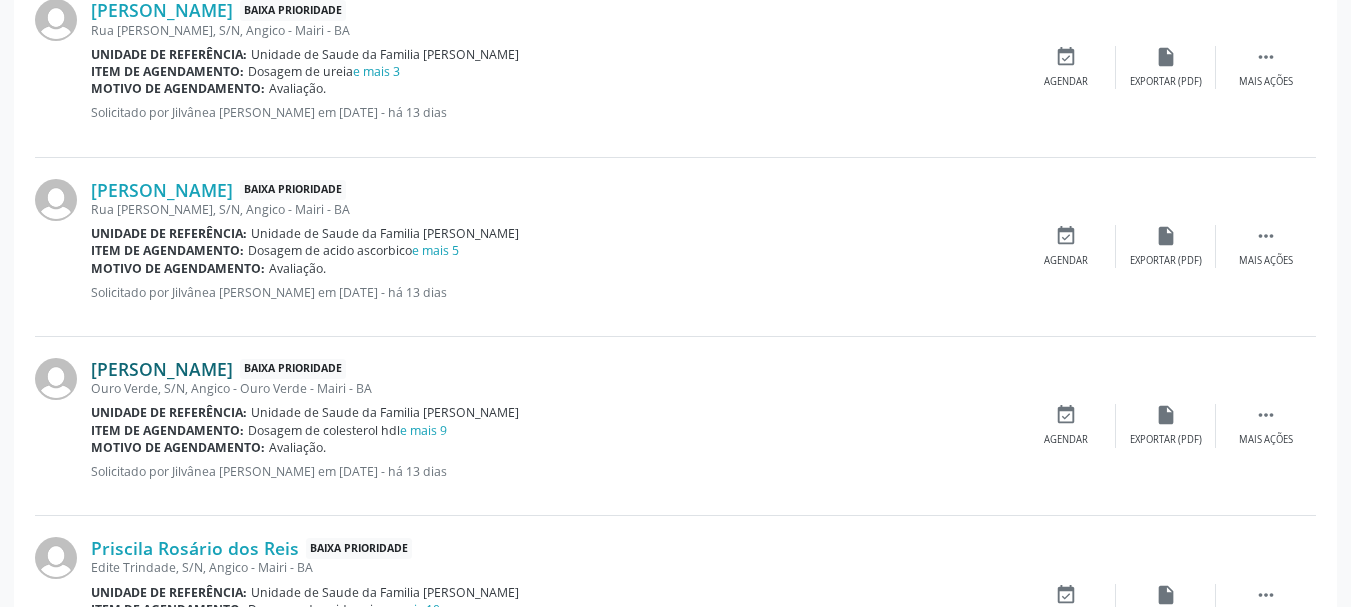 click on "[PERSON_NAME]" at bounding box center (162, 369) 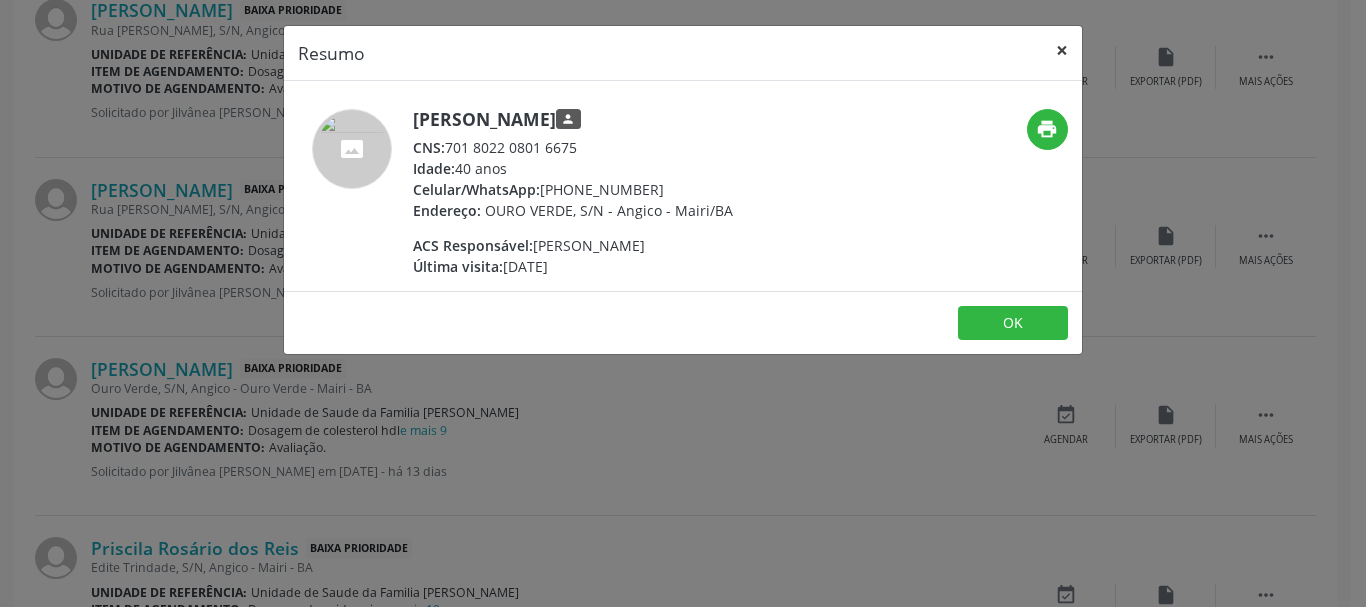 click on "×" at bounding box center (1062, 50) 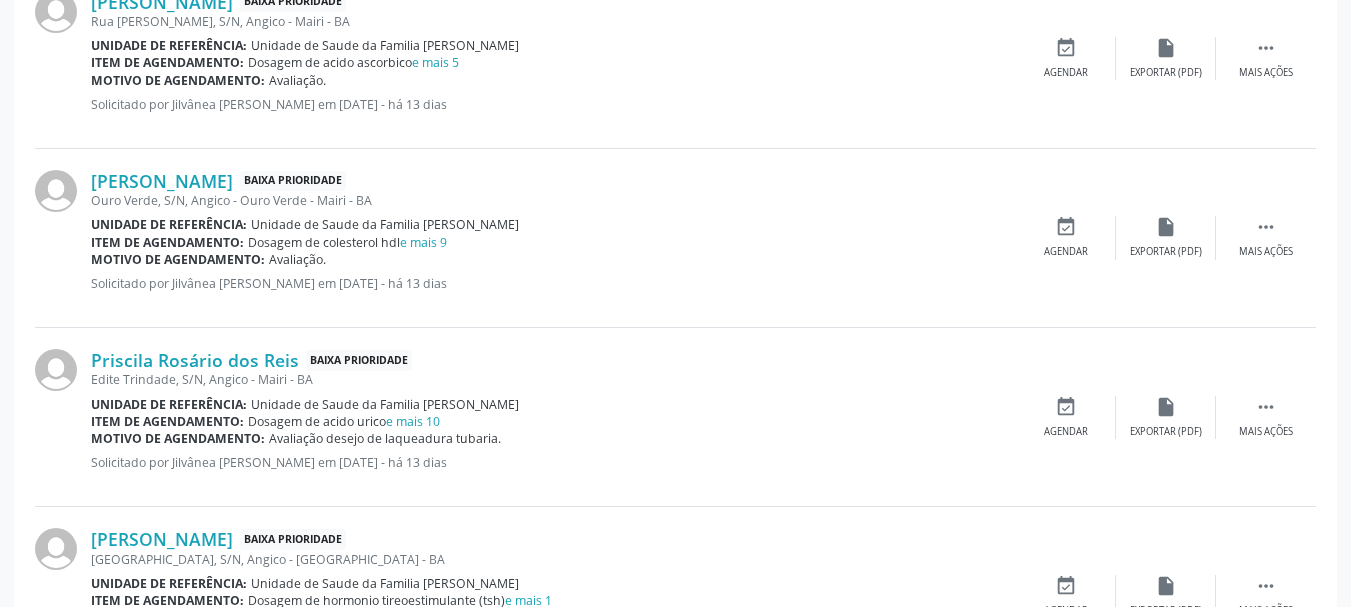scroll, scrollTop: 2600, scrollLeft: 0, axis: vertical 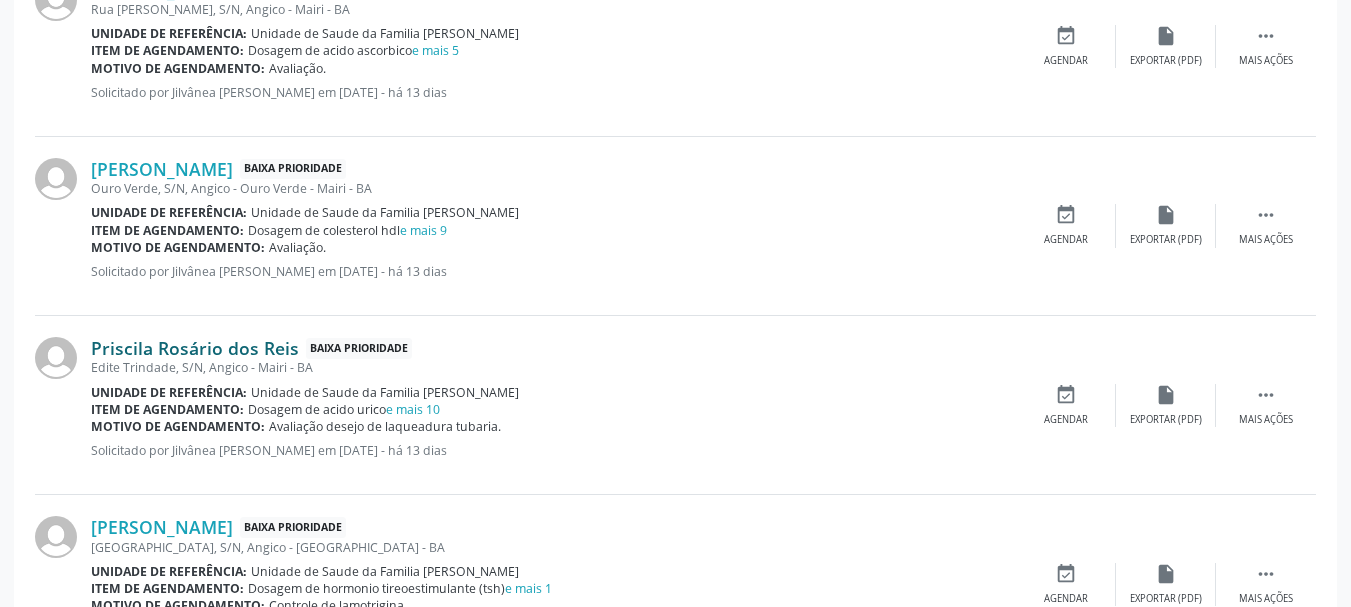 click on "Priscila Rosário dos Reis" at bounding box center (195, 348) 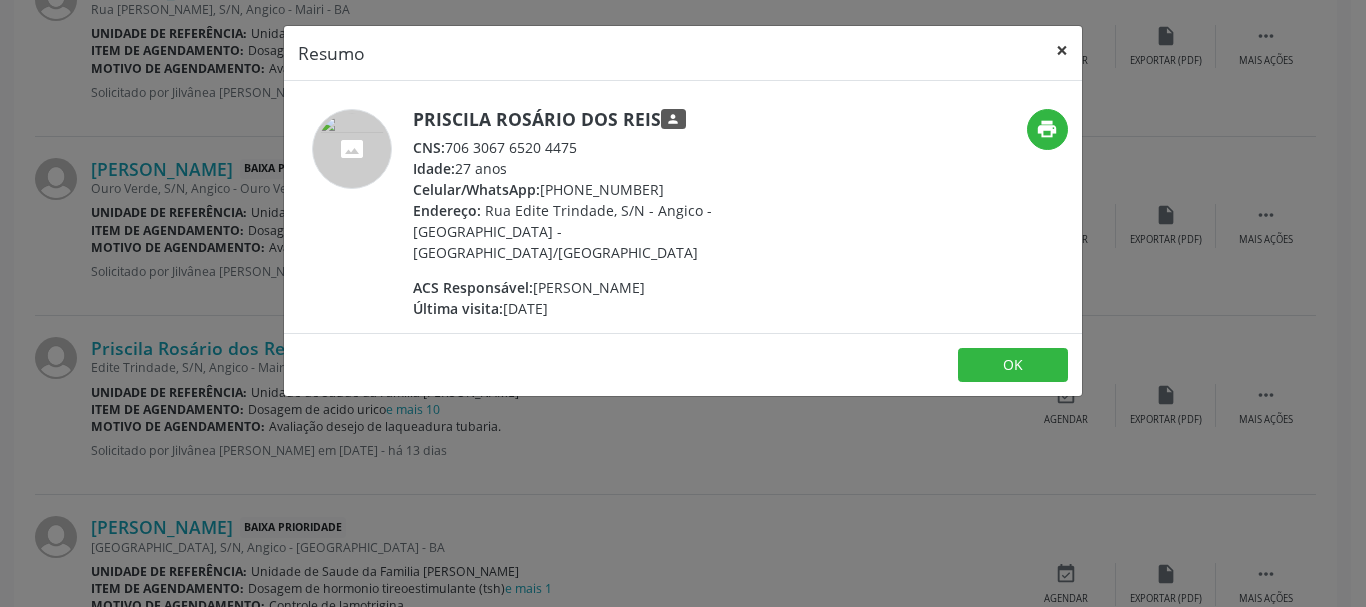 click on "×" at bounding box center [1062, 50] 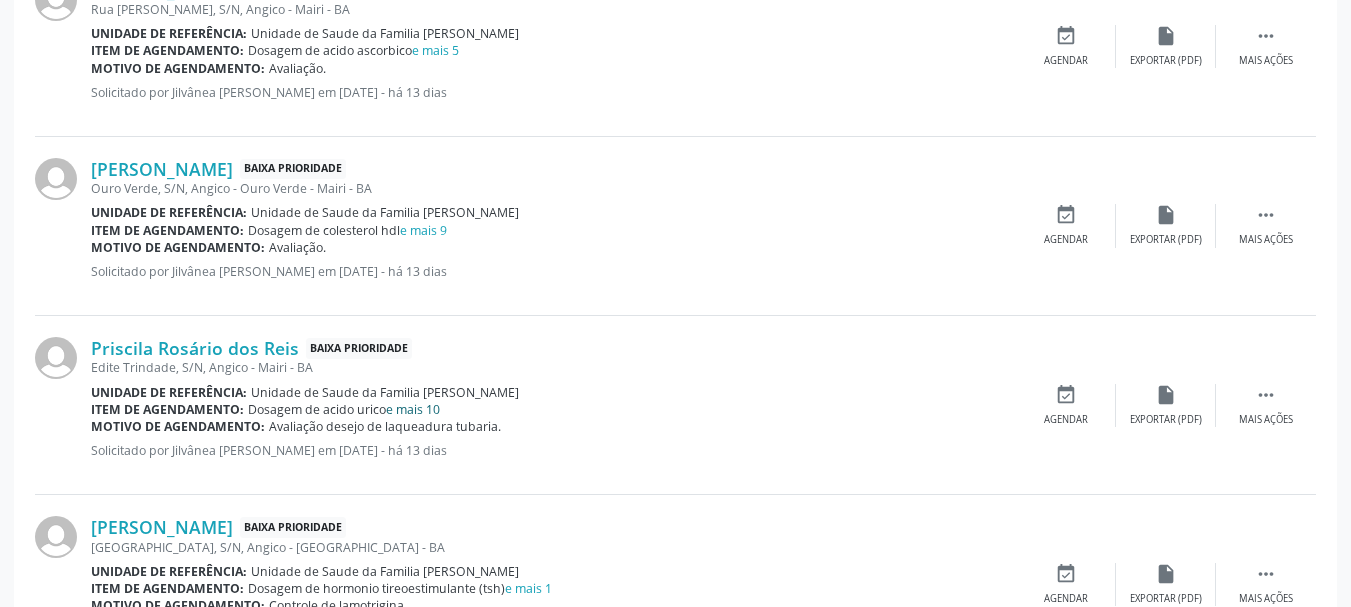 click on "e mais 10" at bounding box center (413, 409) 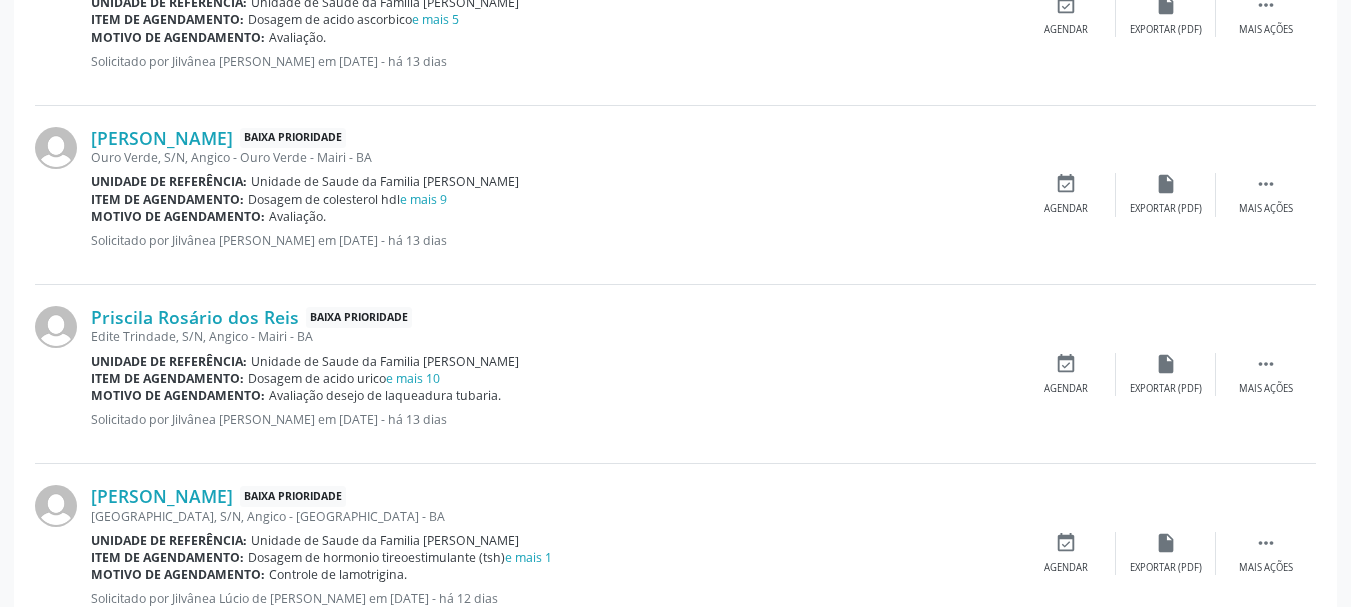 scroll, scrollTop: 2600, scrollLeft: 0, axis: vertical 